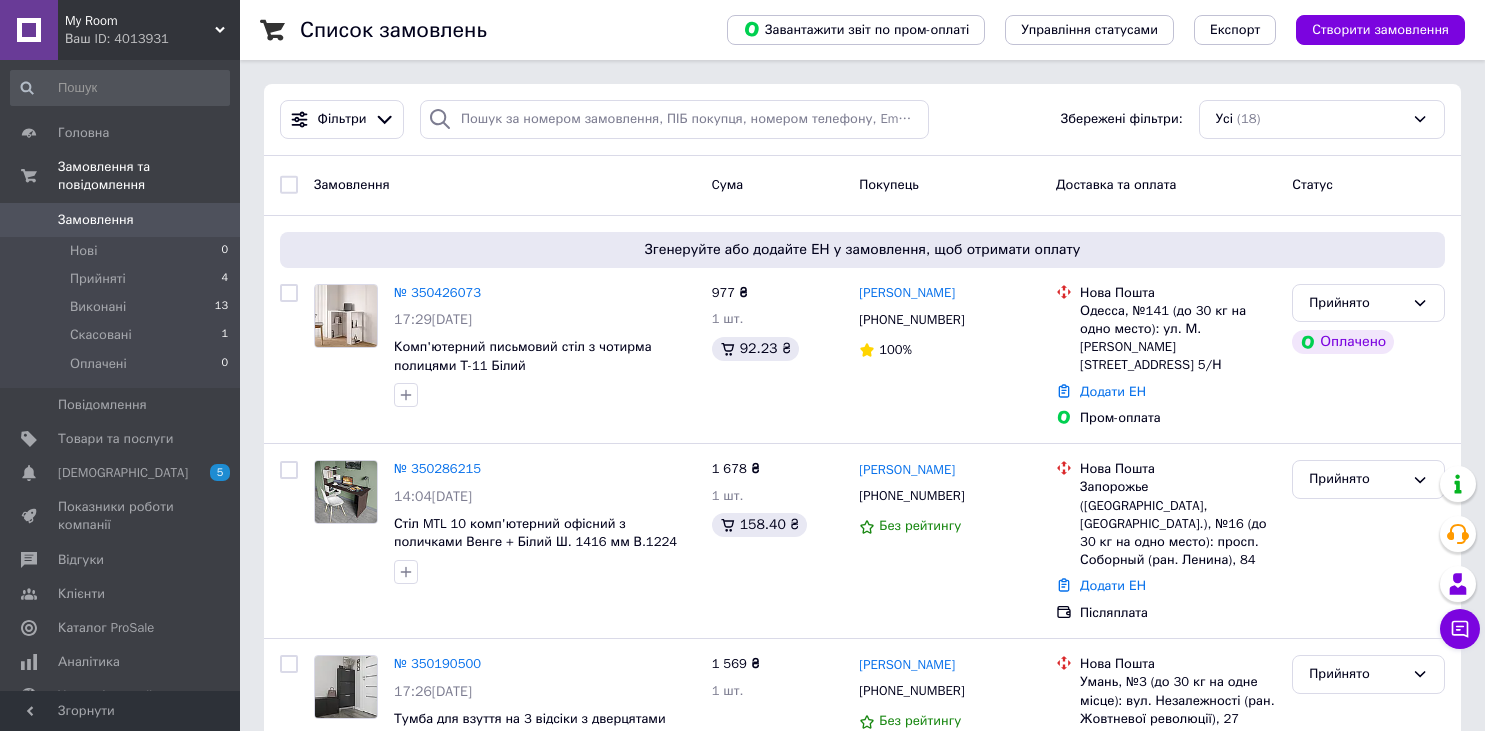 scroll, scrollTop: 0, scrollLeft: 0, axis: both 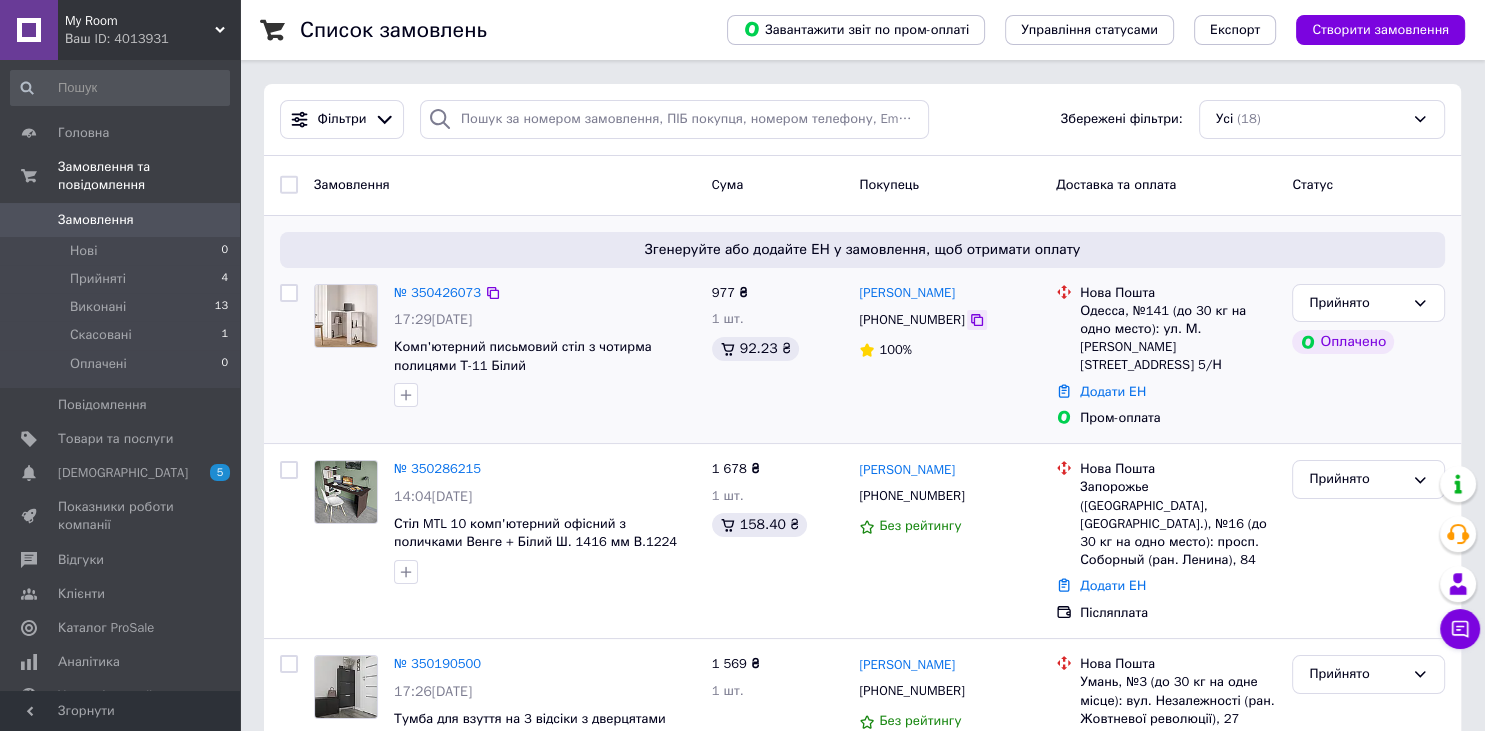 click 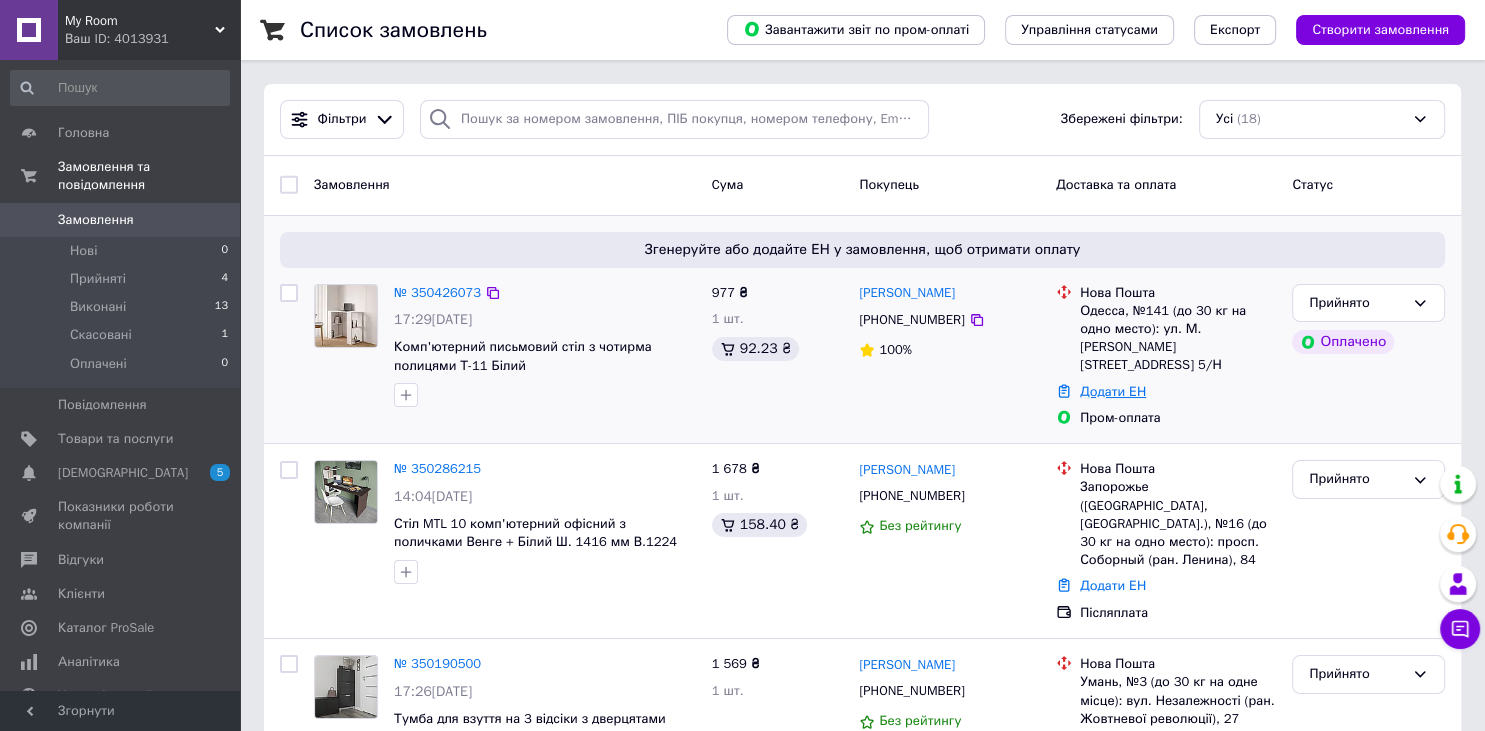 click on "Додати ЕН" at bounding box center [1113, 391] 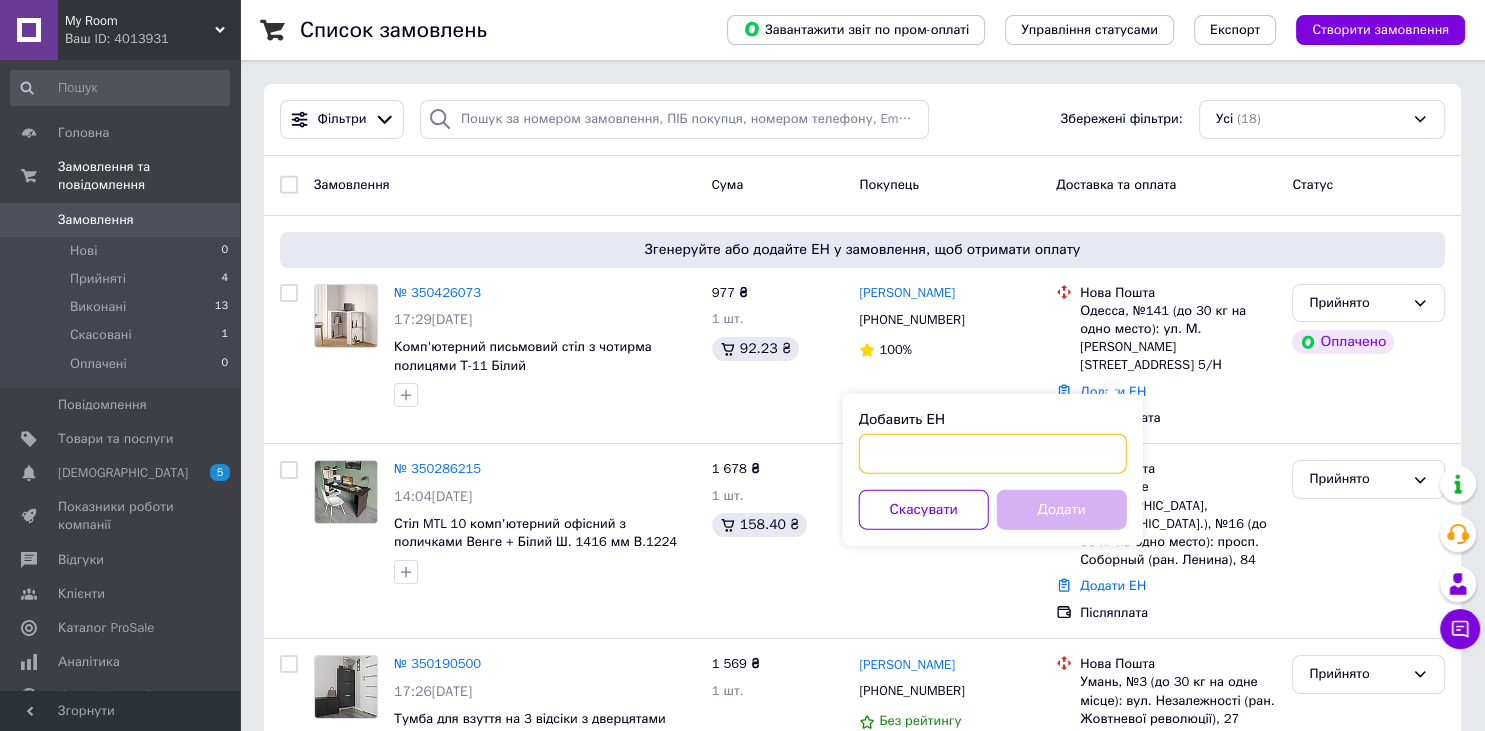 click on "Добавить ЕН" at bounding box center [993, 454] 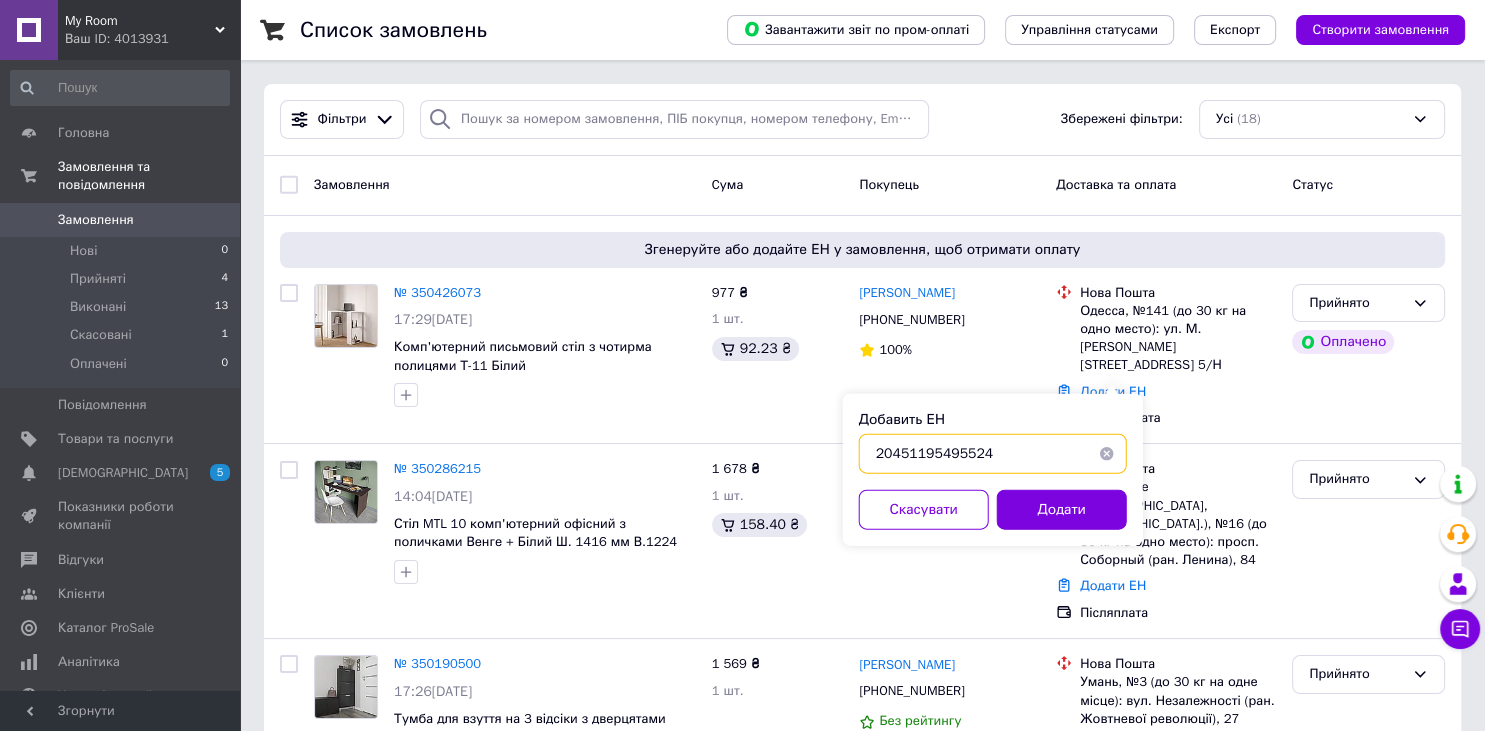 type on "20451195495524" 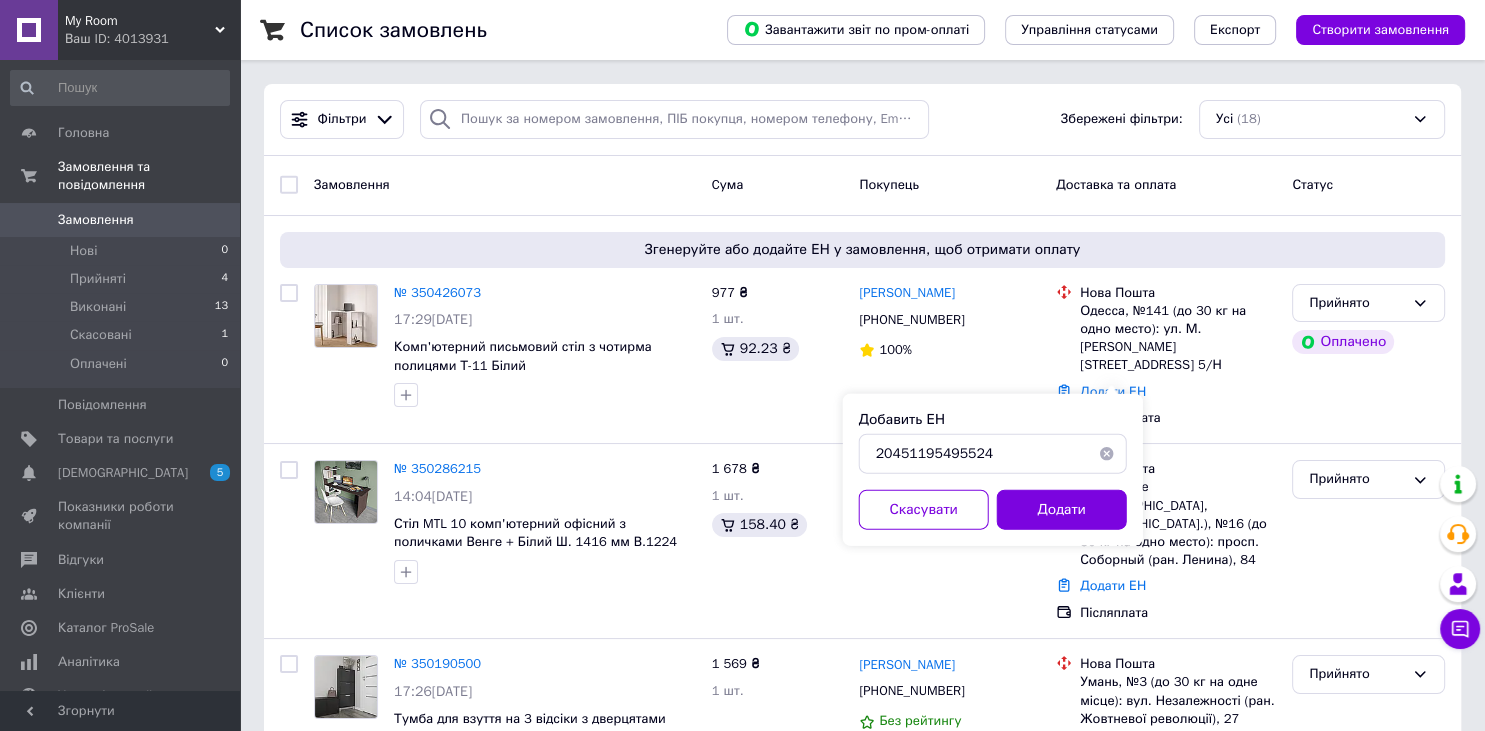 click on "Додати" at bounding box center [1062, 510] 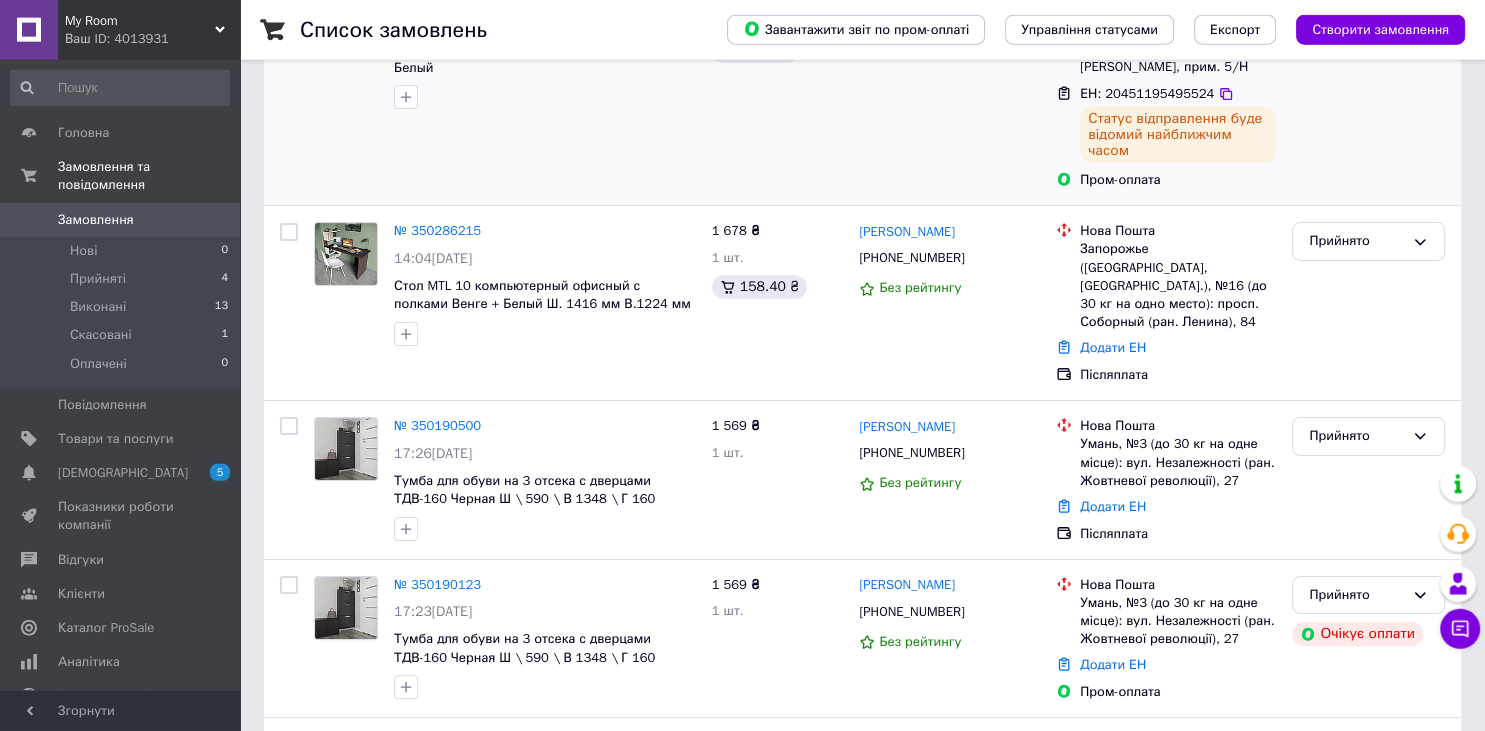 scroll, scrollTop: 316, scrollLeft: 0, axis: vertical 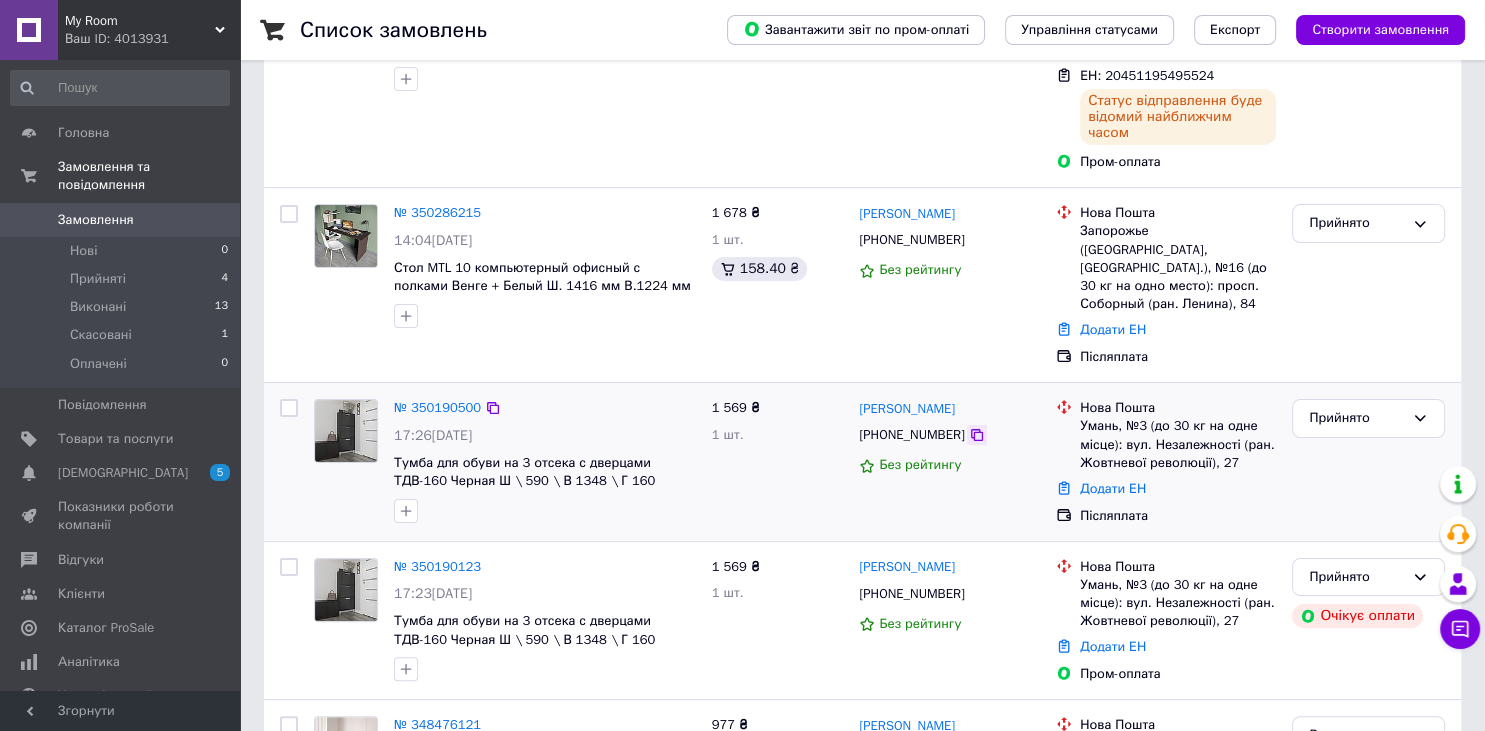 click 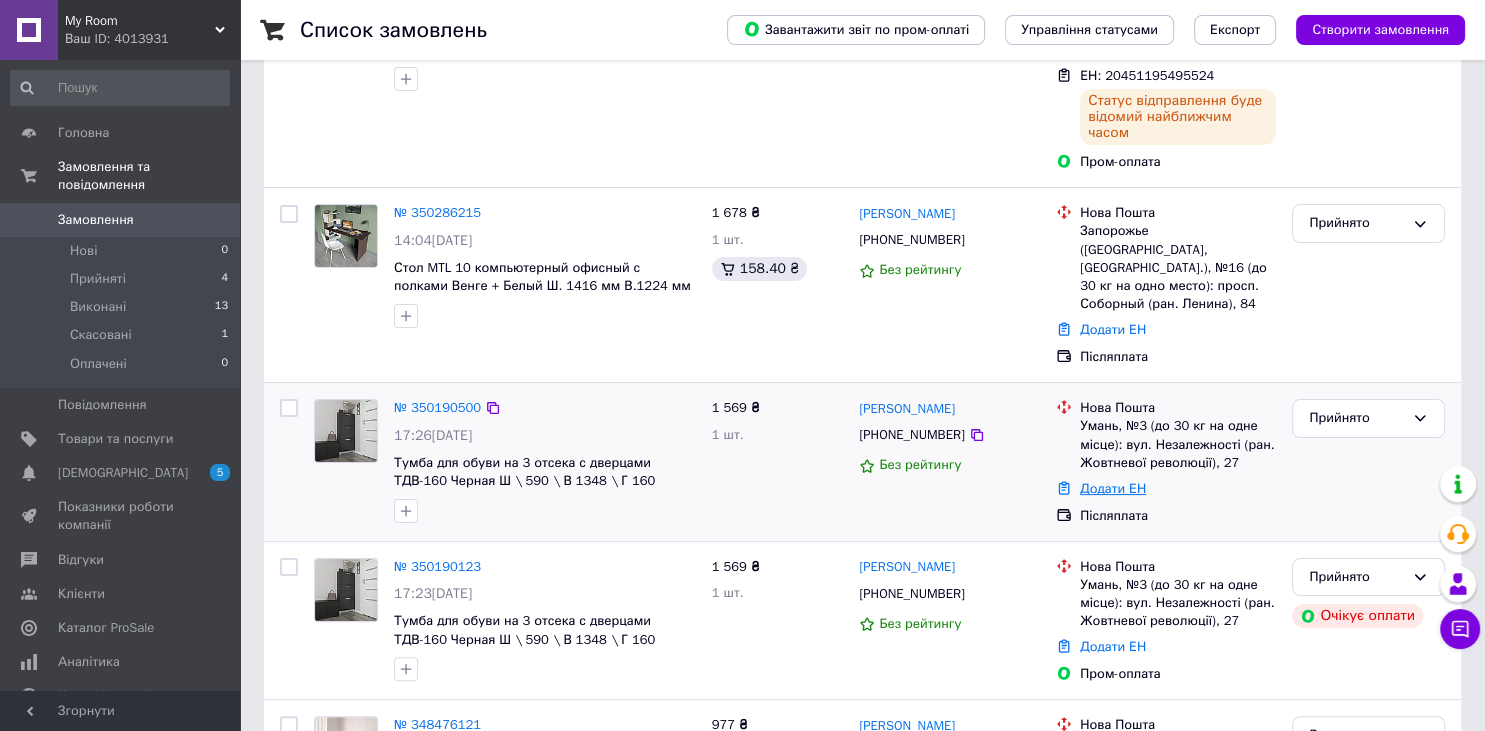 click on "Додати ЕН" at bounding box center (1113, 488) 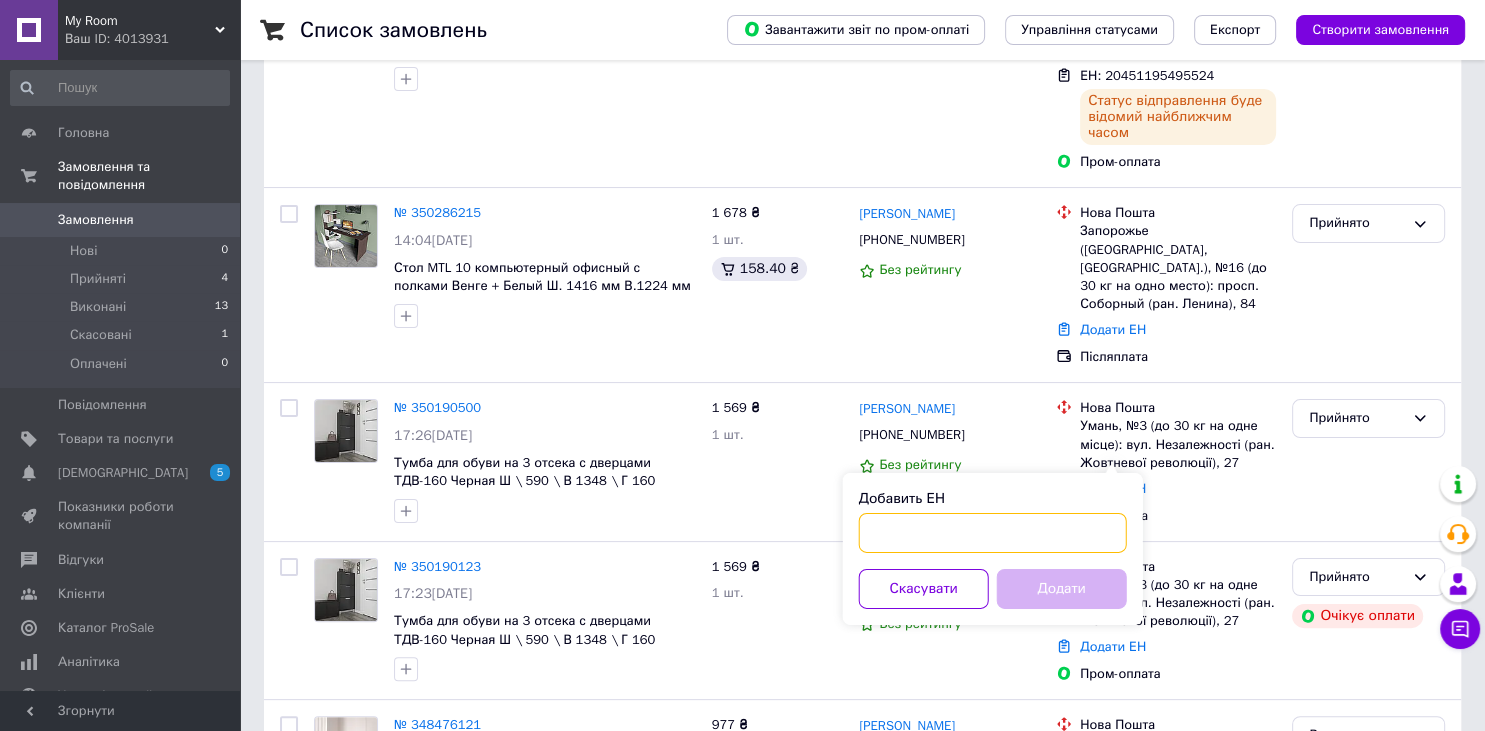 click on "Добавить ЕН" at bounding box center [993, 533] 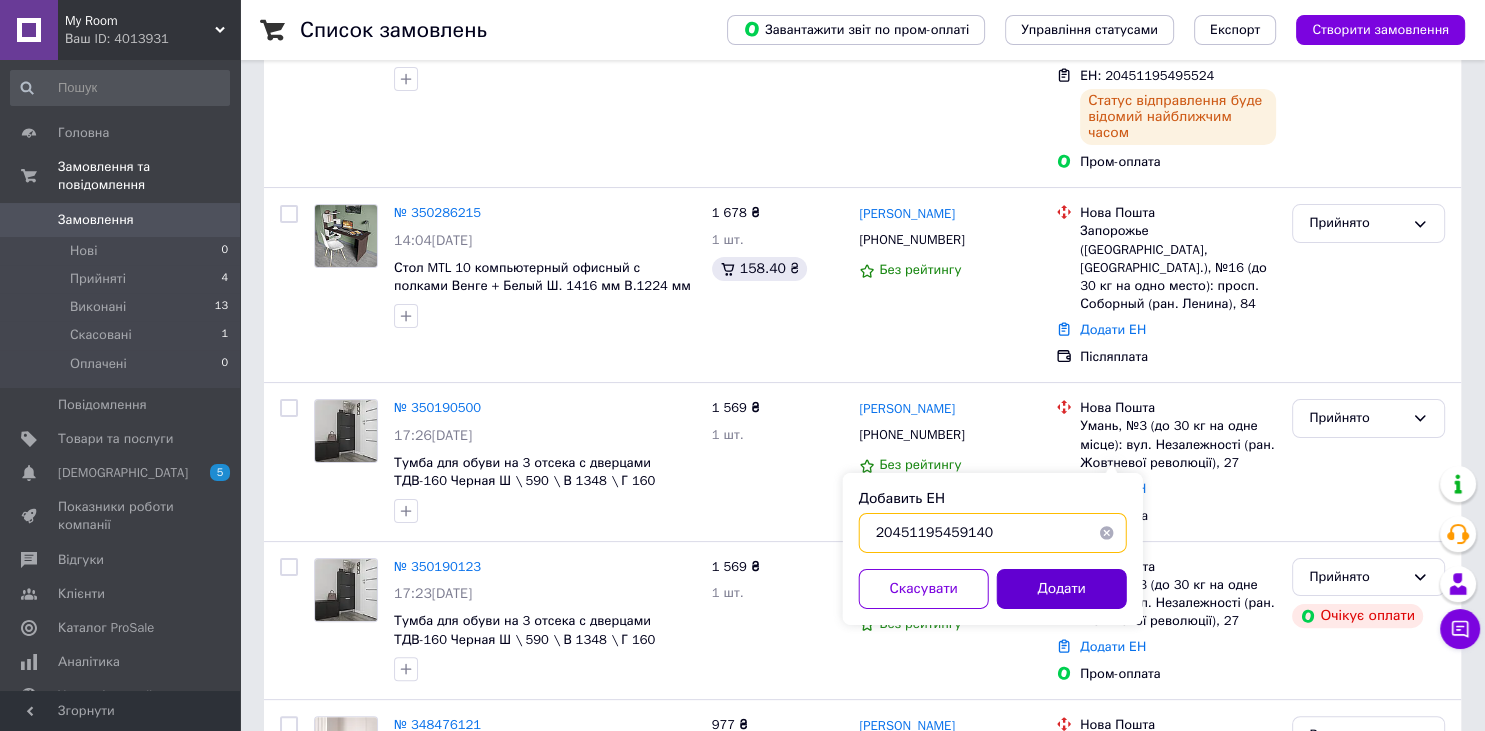 type on "20451195459140" 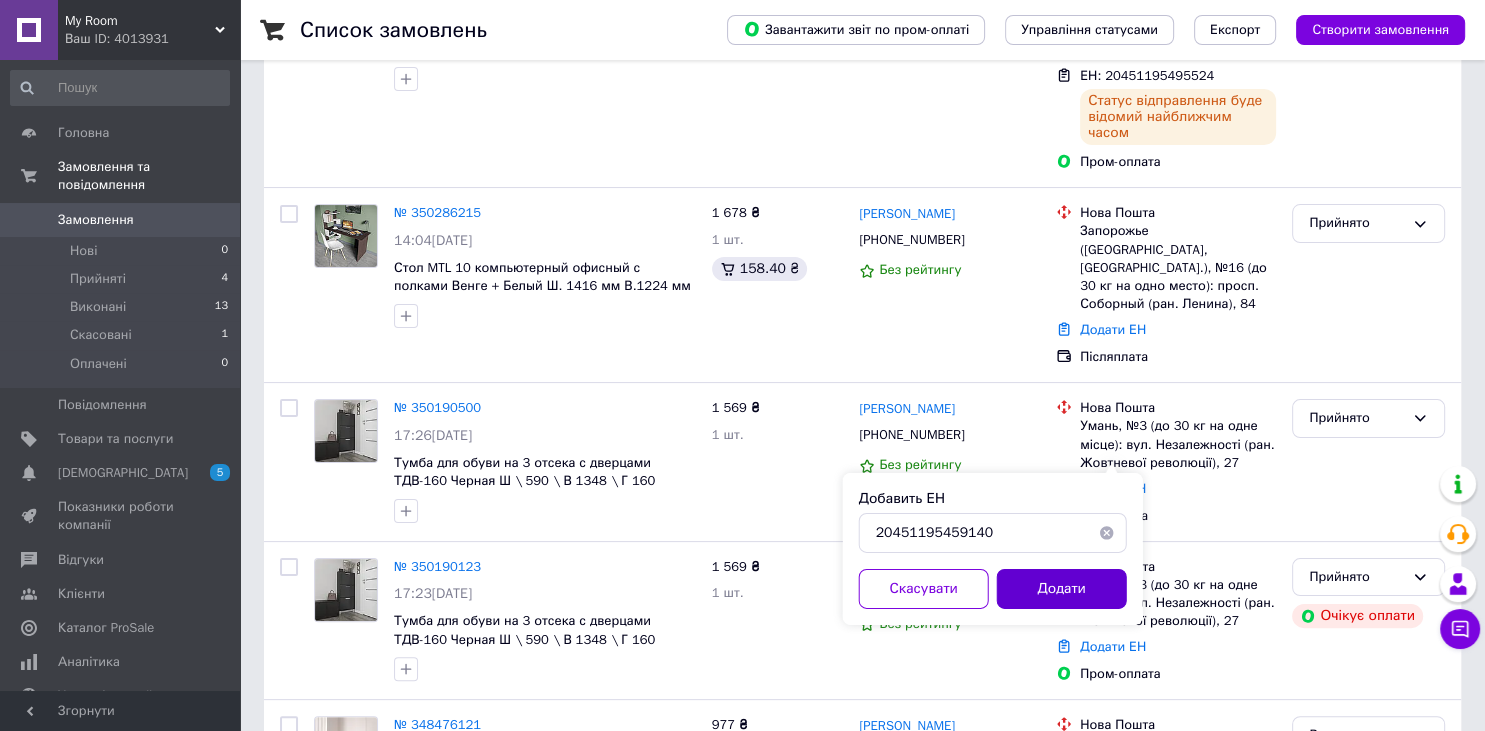 click on "Додати" at bounding box center [1062, 589] 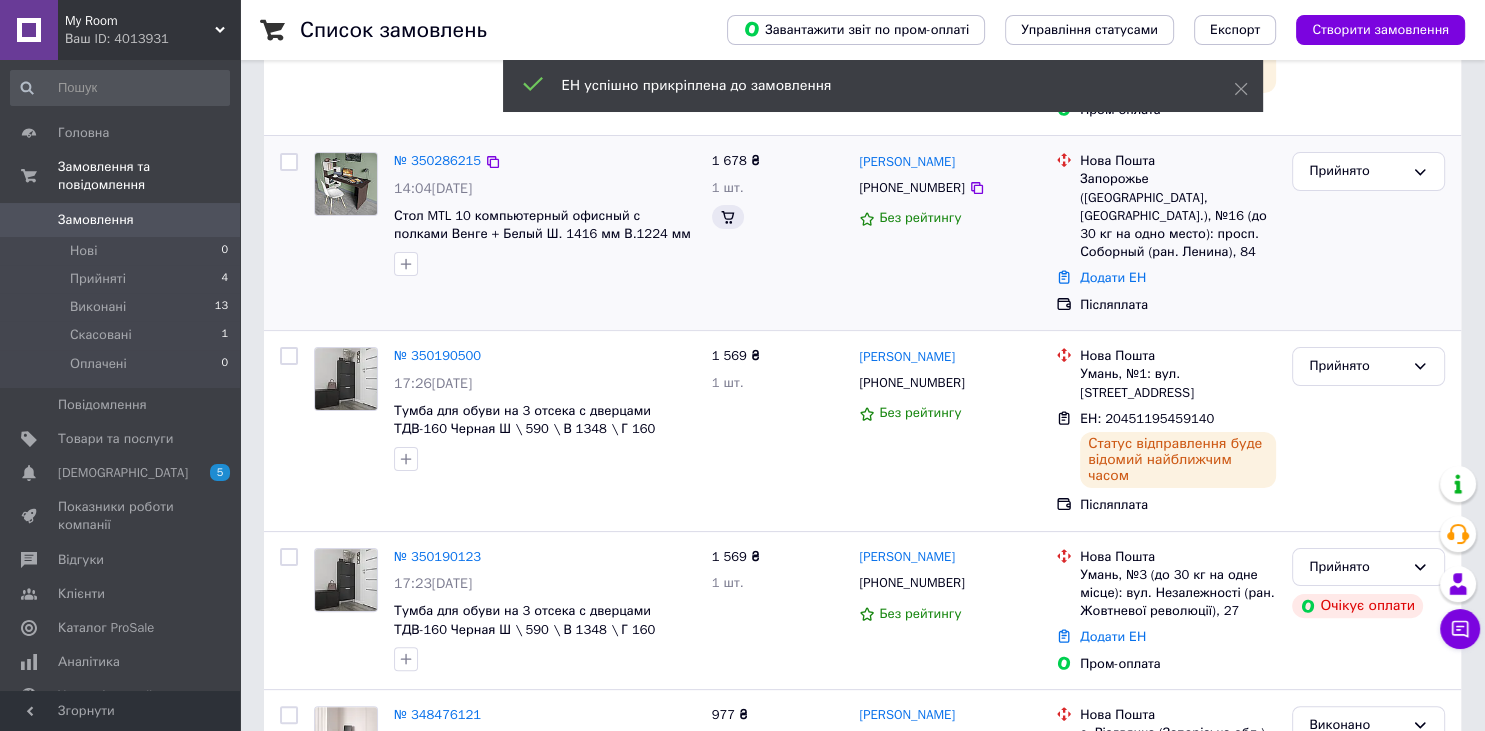 scroll, scrollTop: 316, scrollLeft: 0, axis: vertical 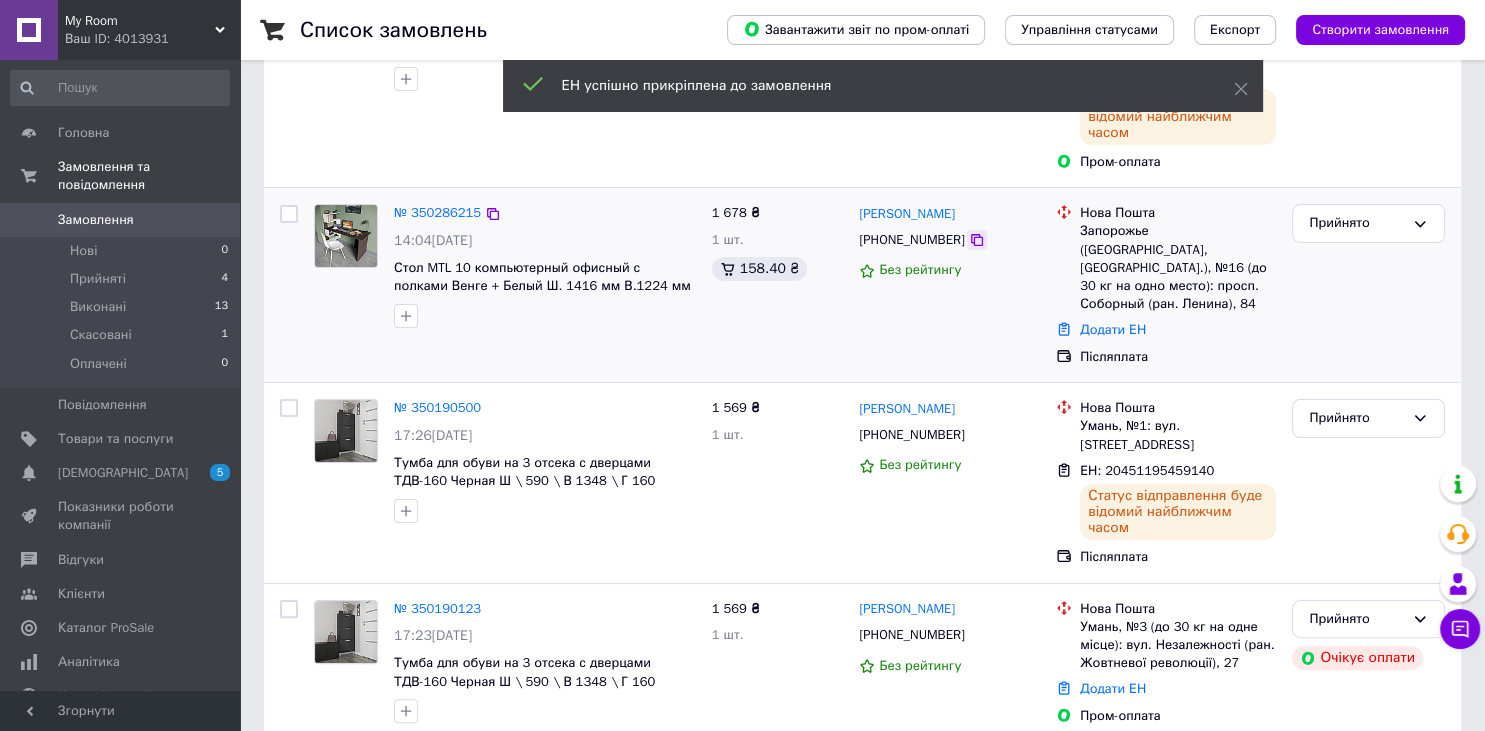 click 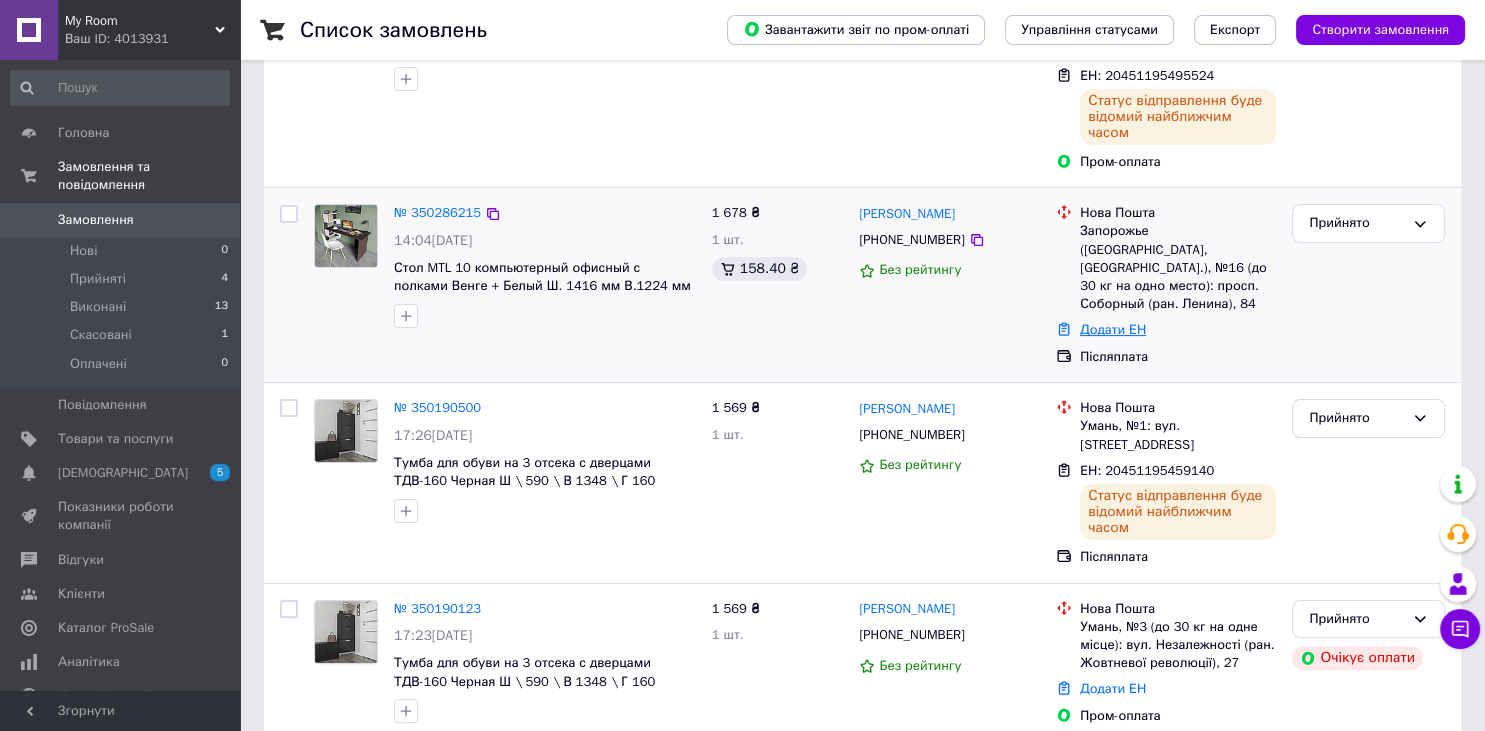 click on "Додати ЕН" at bounding box center [1113, 329] 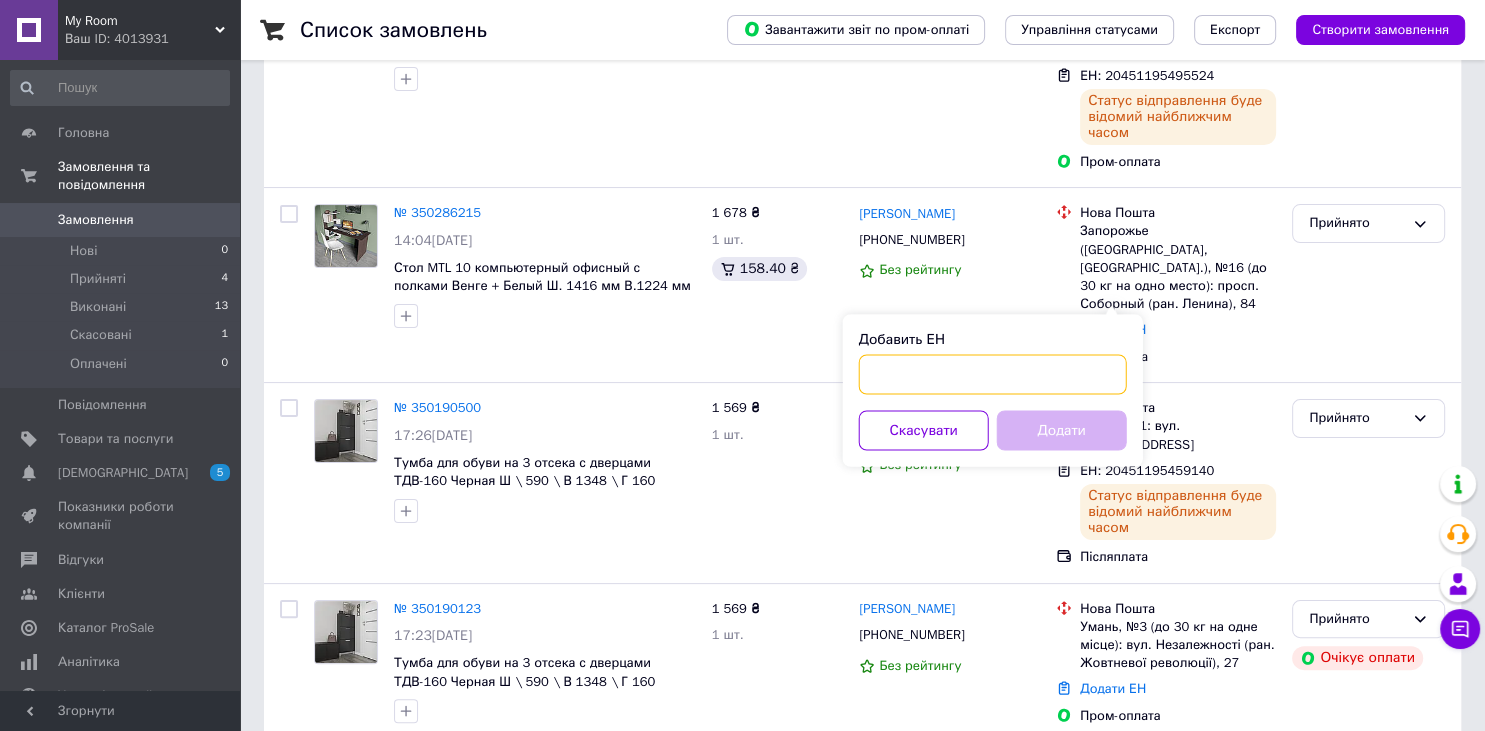 click on "Добавить ЕН" at bounding box center (993, 374) 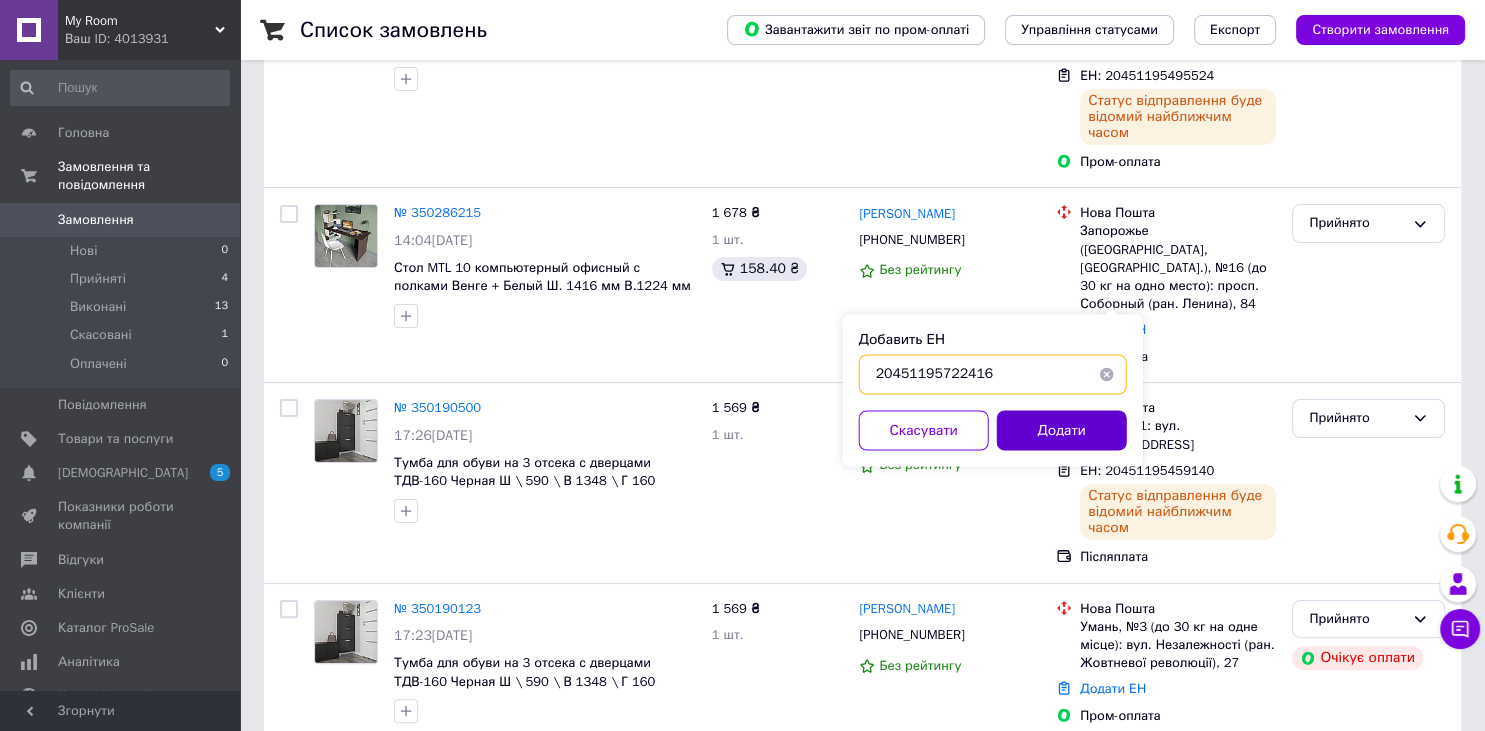 type on "20451195722416" 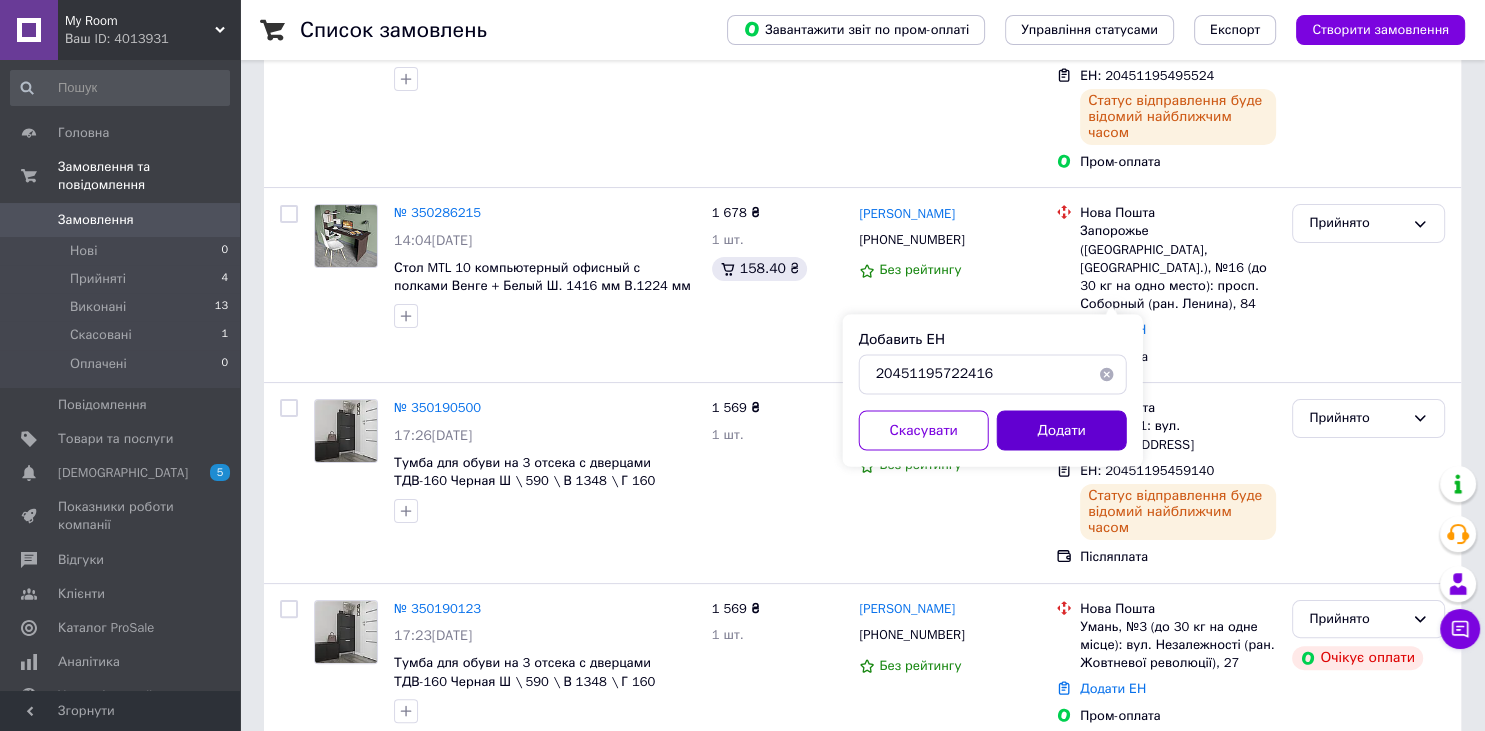 click on "Додати" at bounding box center (1062, 430) 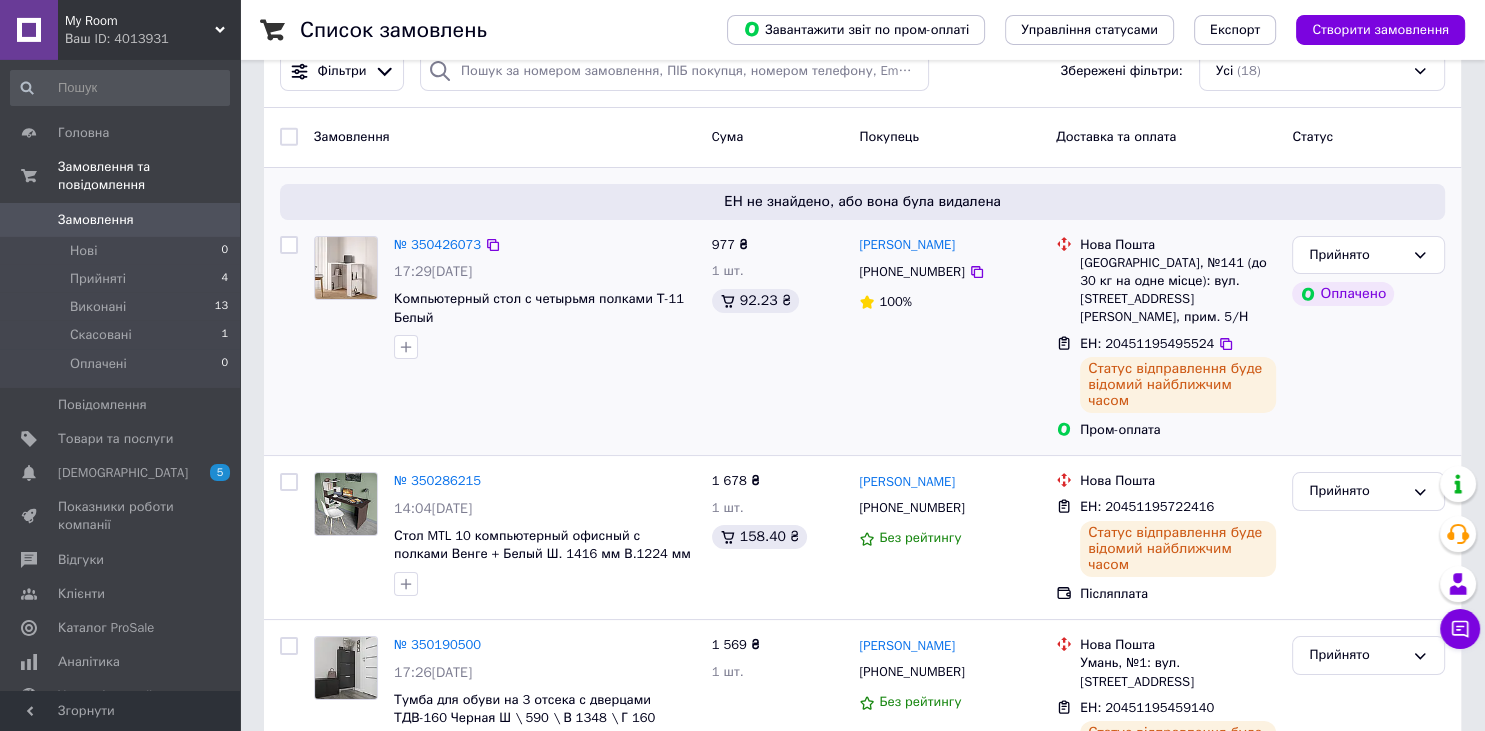scroll, scrollTop: 0, scrollLeft: 0, axis: both 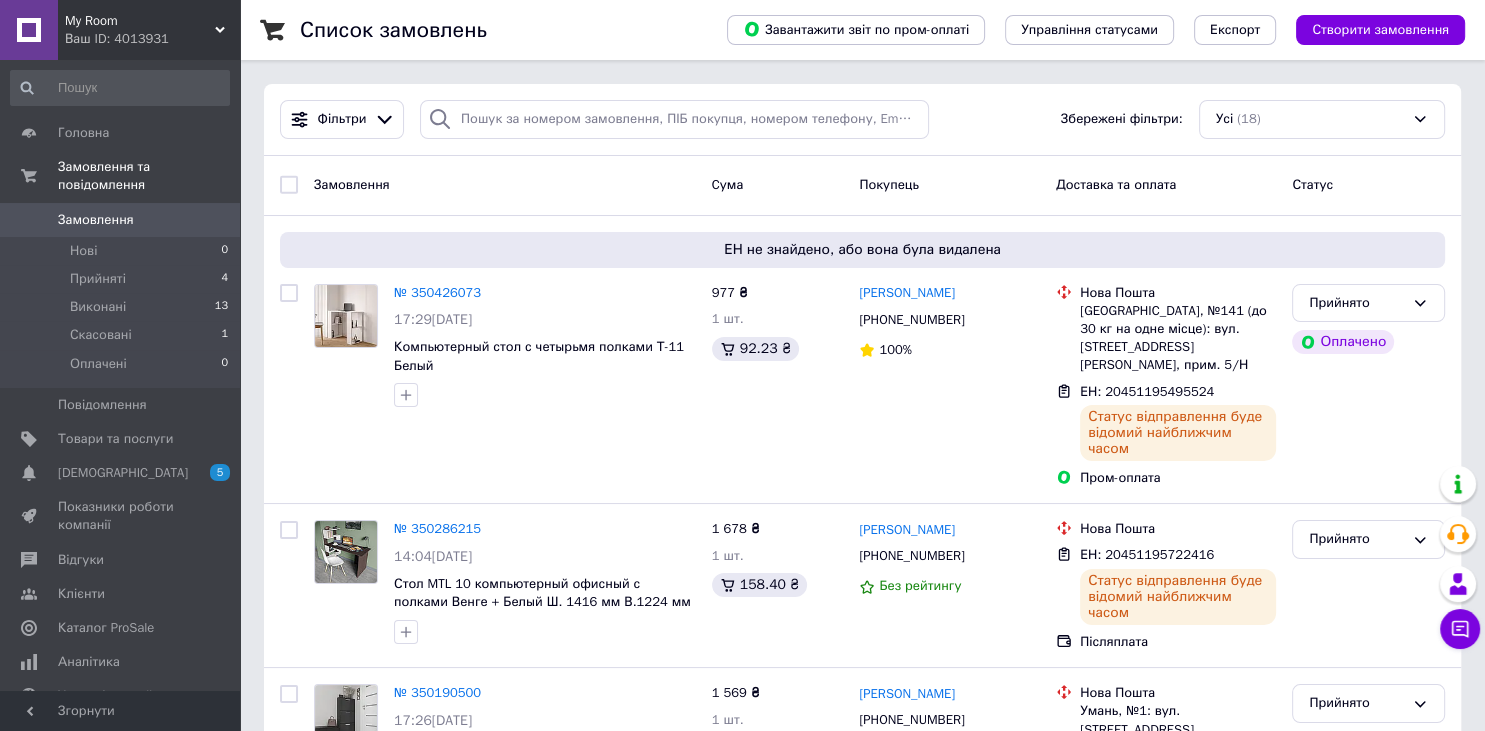 click on "Замовлення" at bounding box center (96, 220) 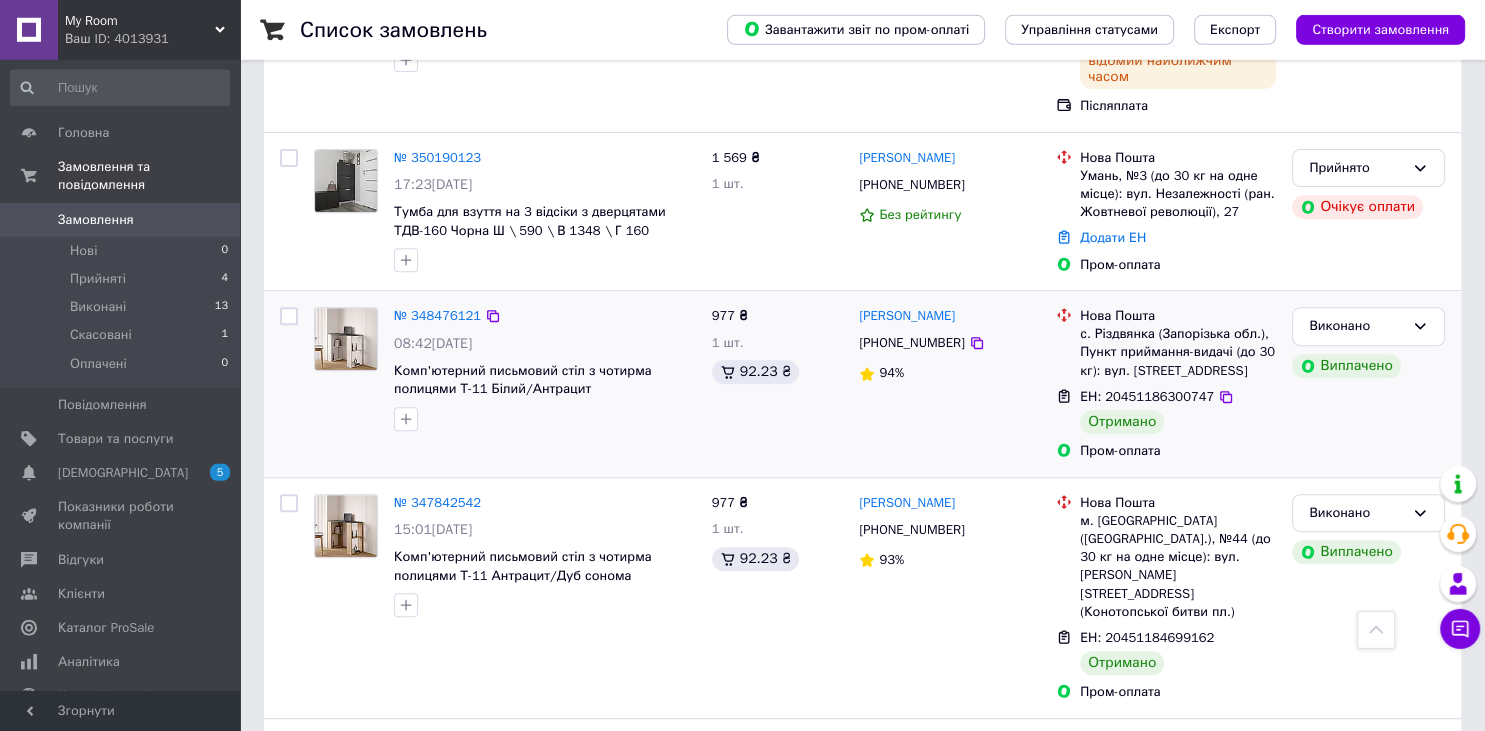 scroll, scrollTop: 739, scrollLeft: 0, axis: vertical 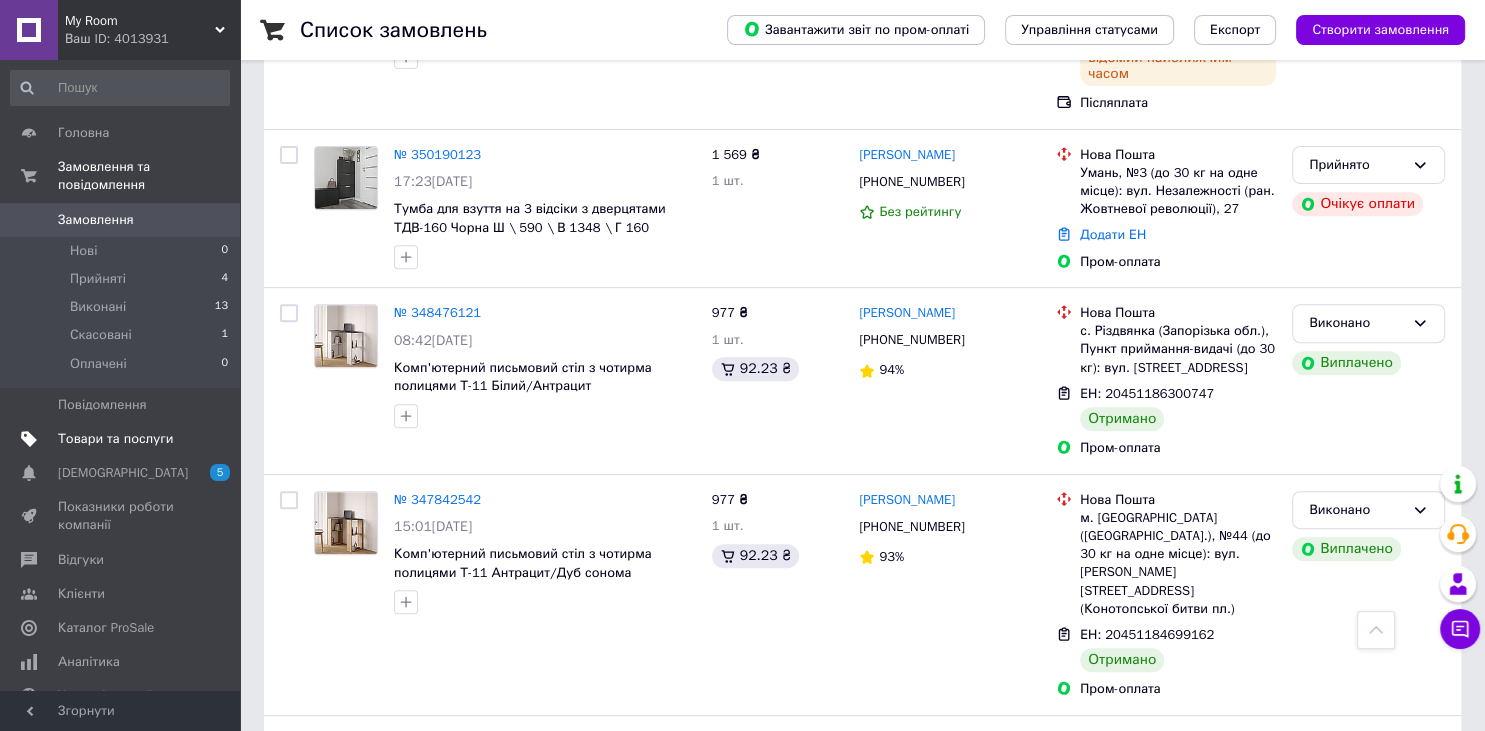click on "Товари та послуги" at bounding box center [115, 439] 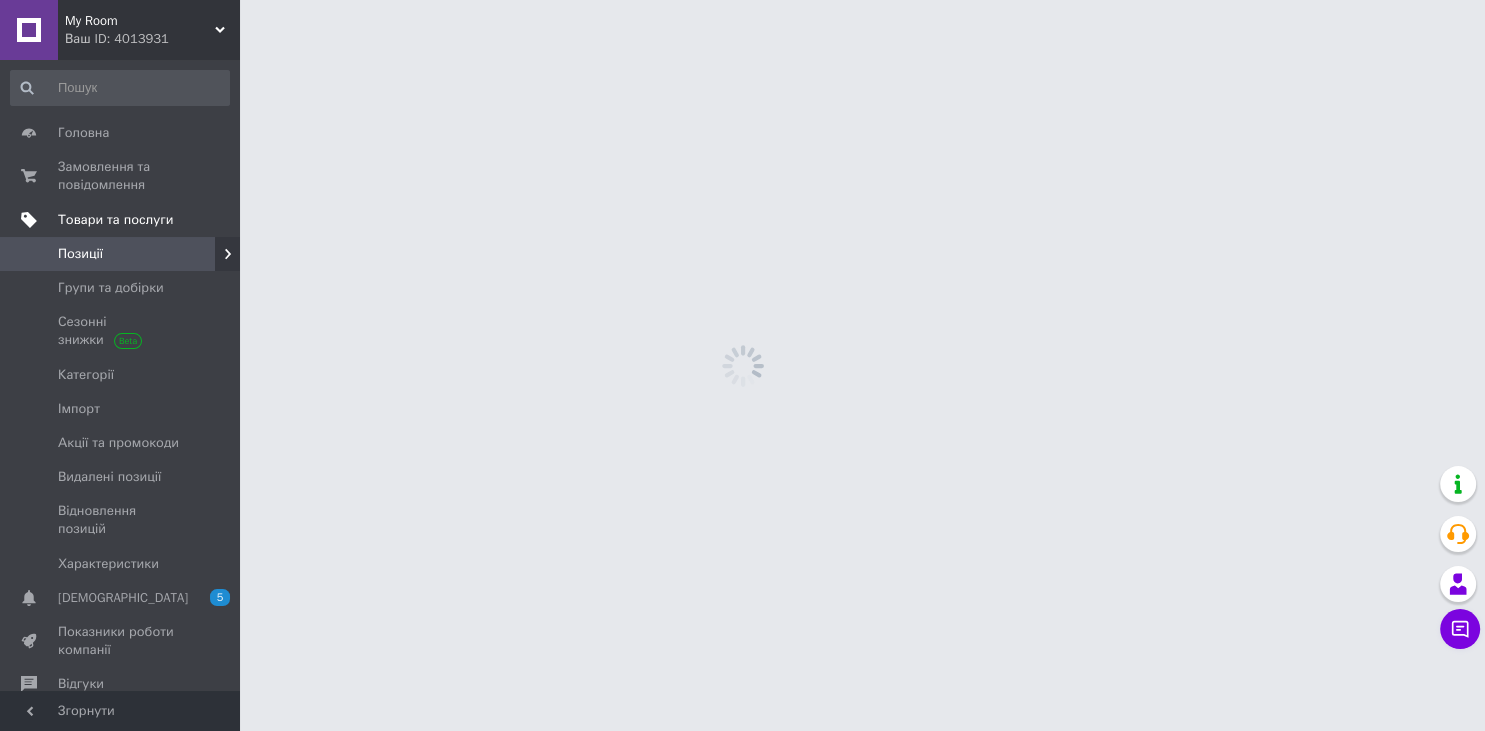 scroll, scrollTop: 0, scrollLeft: 0, axis: both 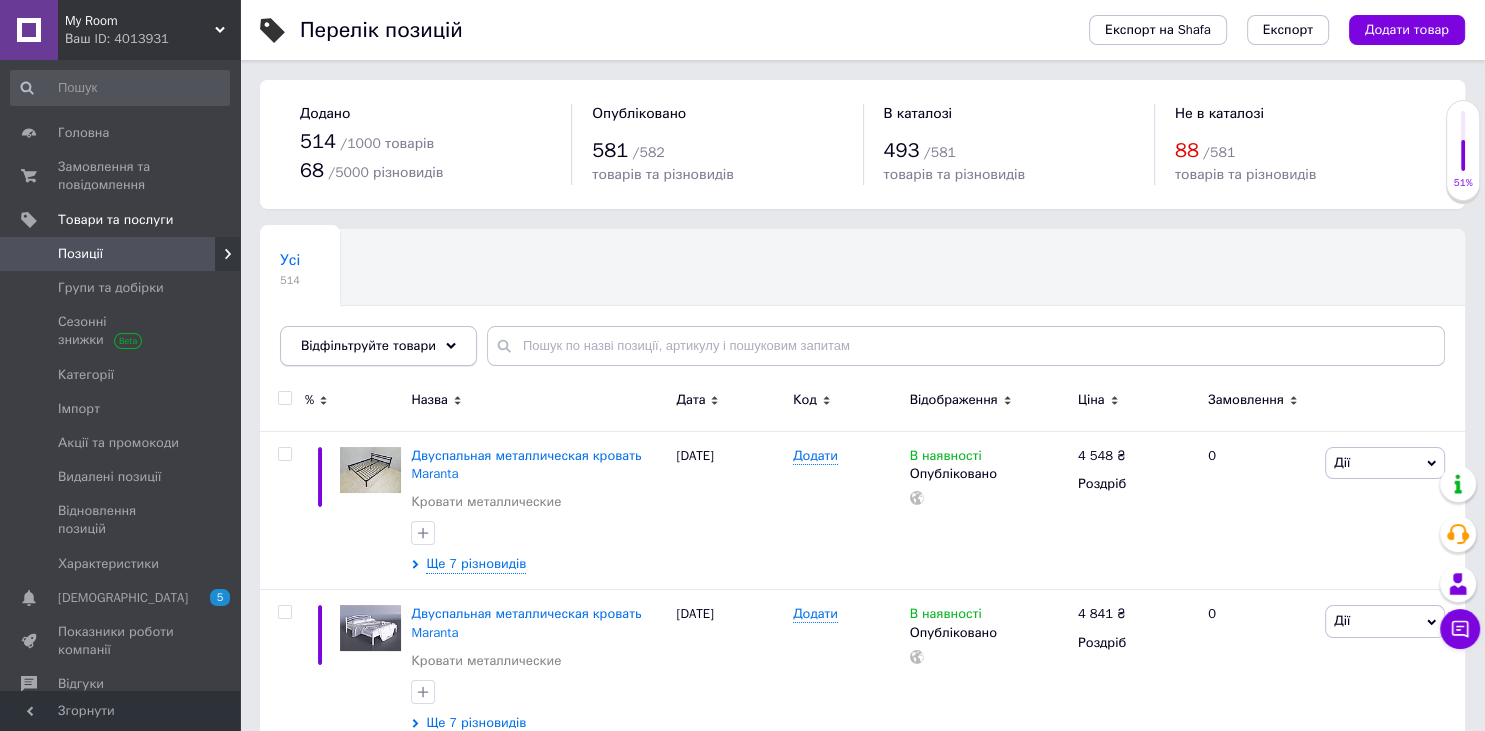 click 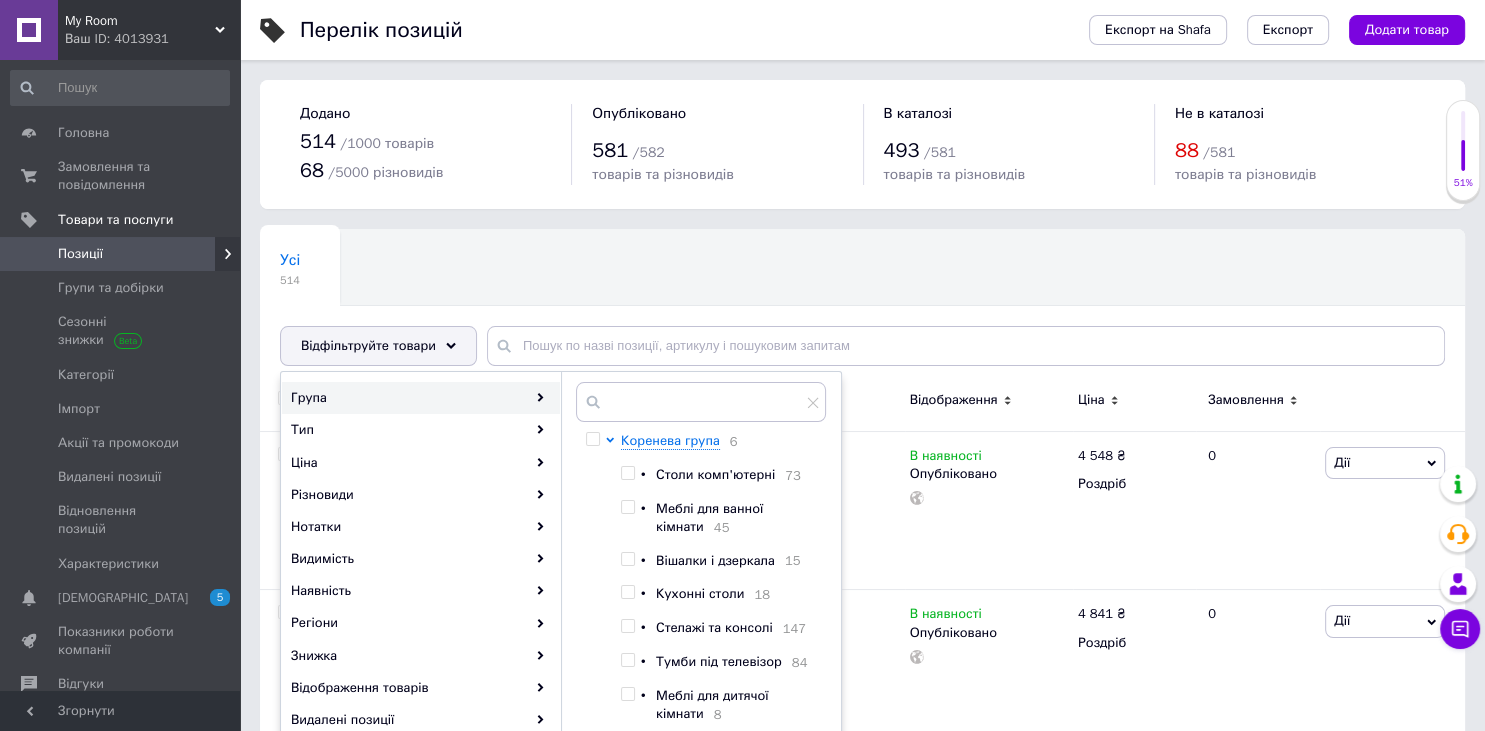 click at bounding box center [627, 507] 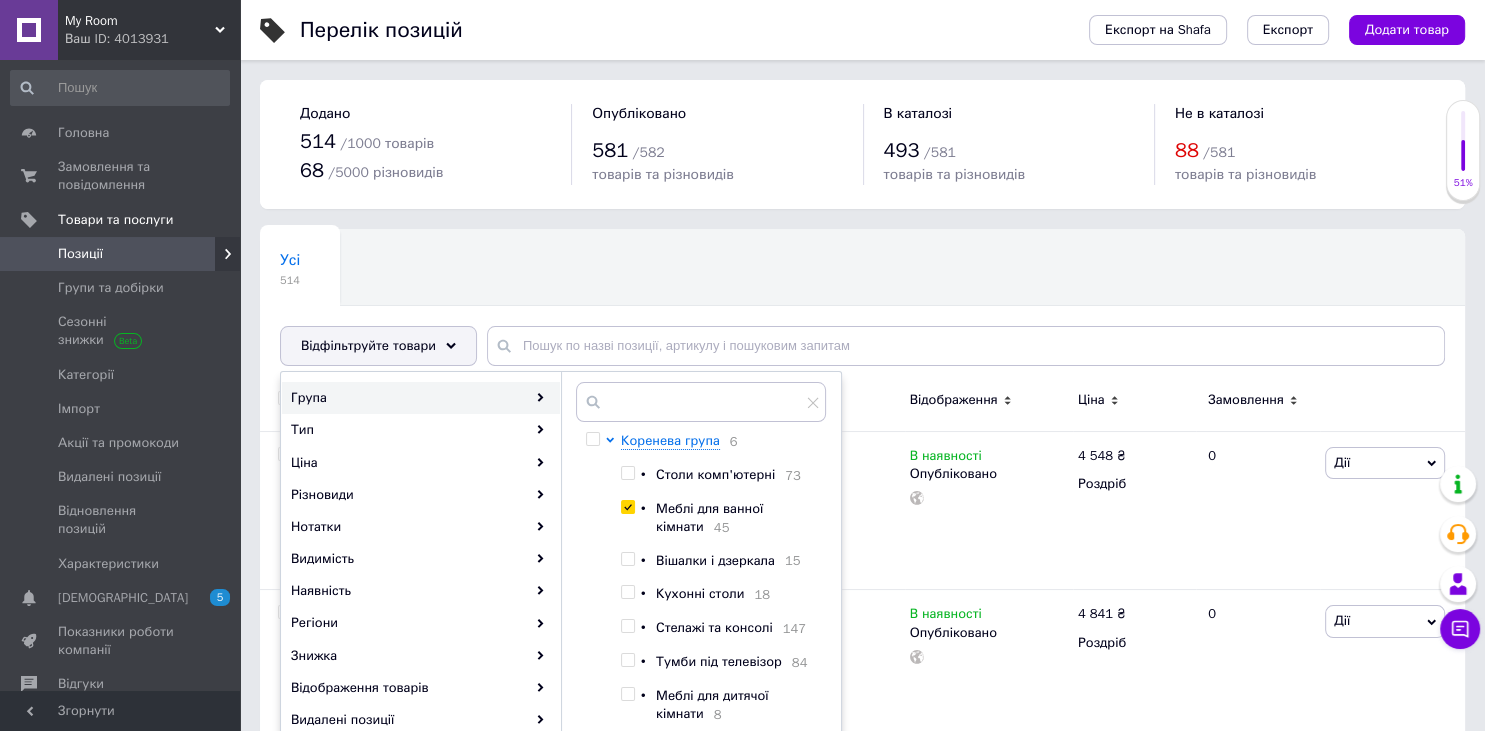 checkbox on "true" 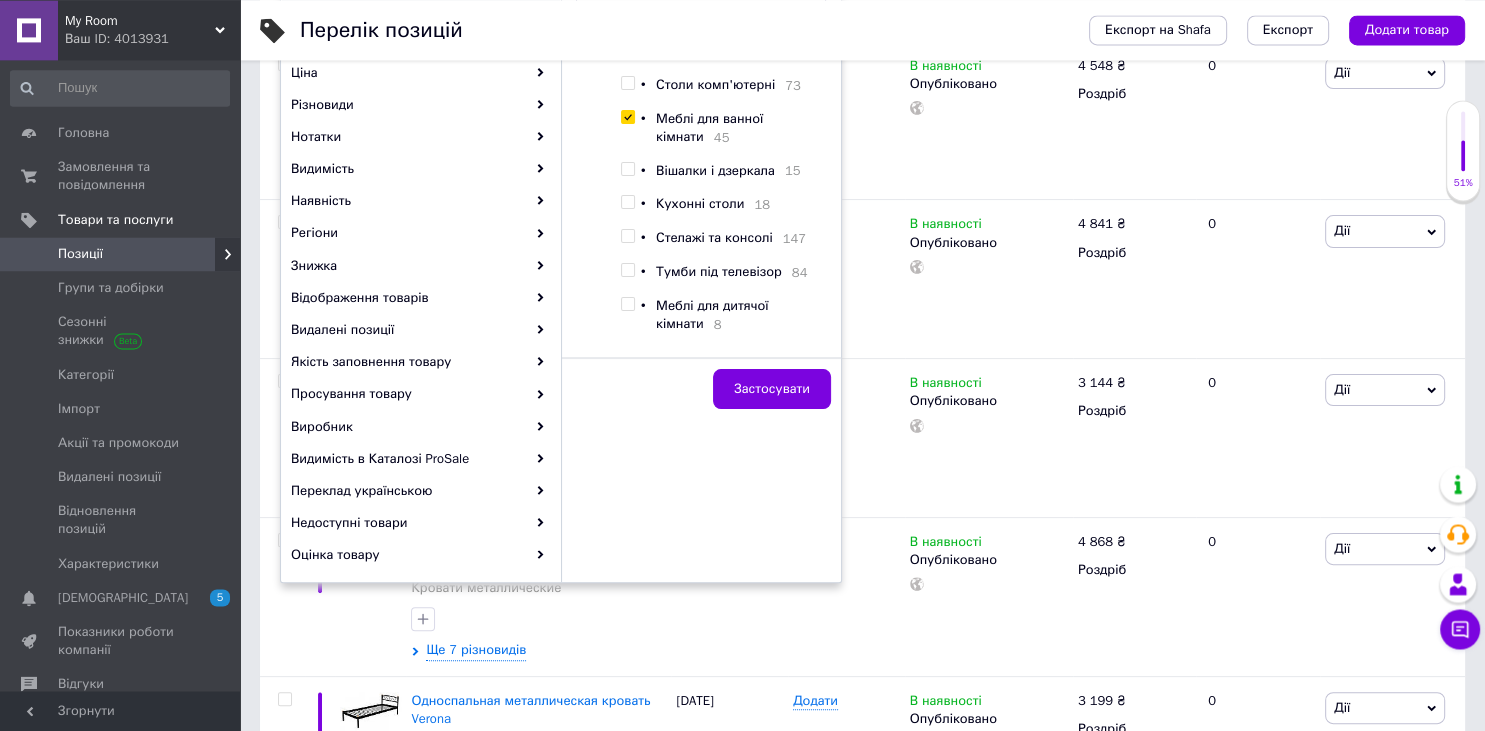 scroll, scrollTop: 422, scrollLeft: 0, axis: vertical 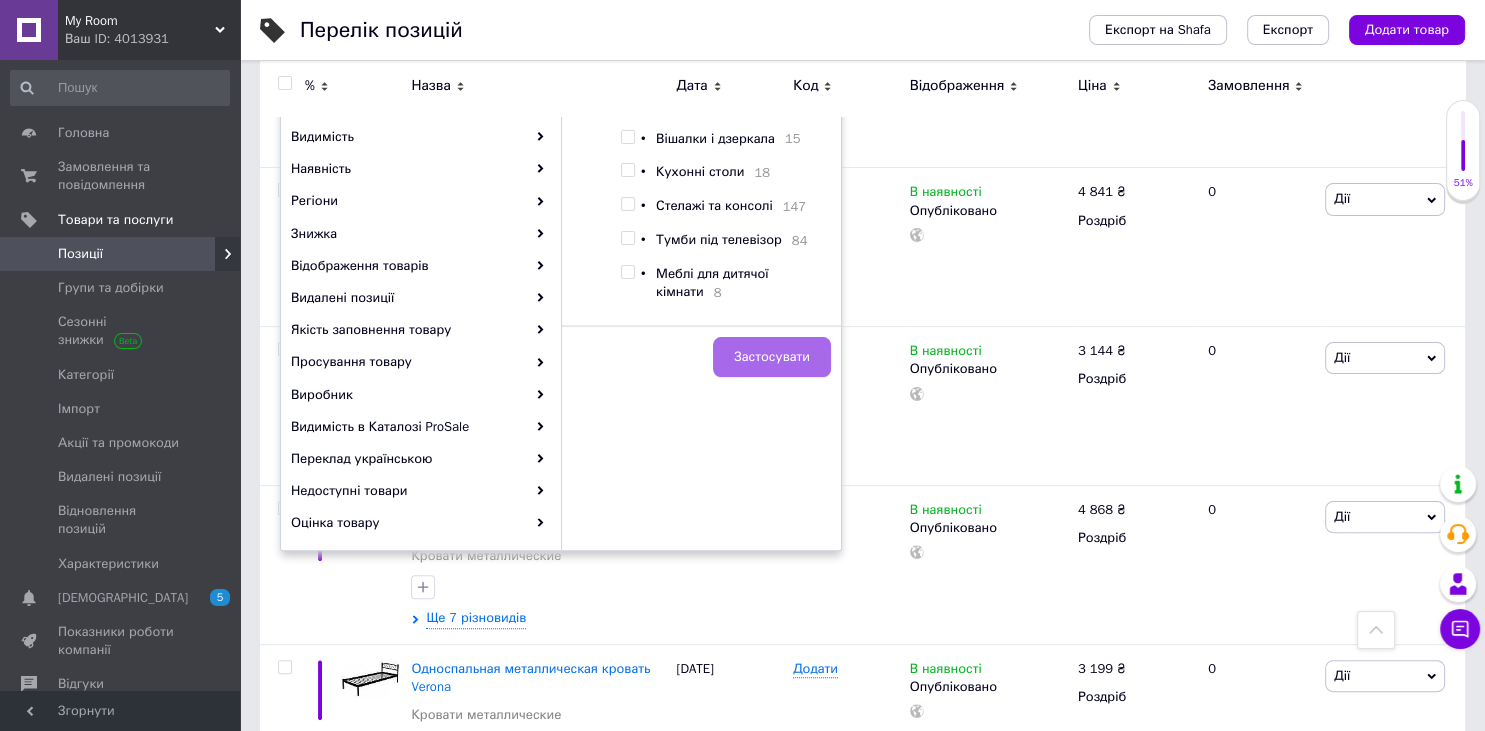 click on "Застосувати" at bounding box center (772, 357) 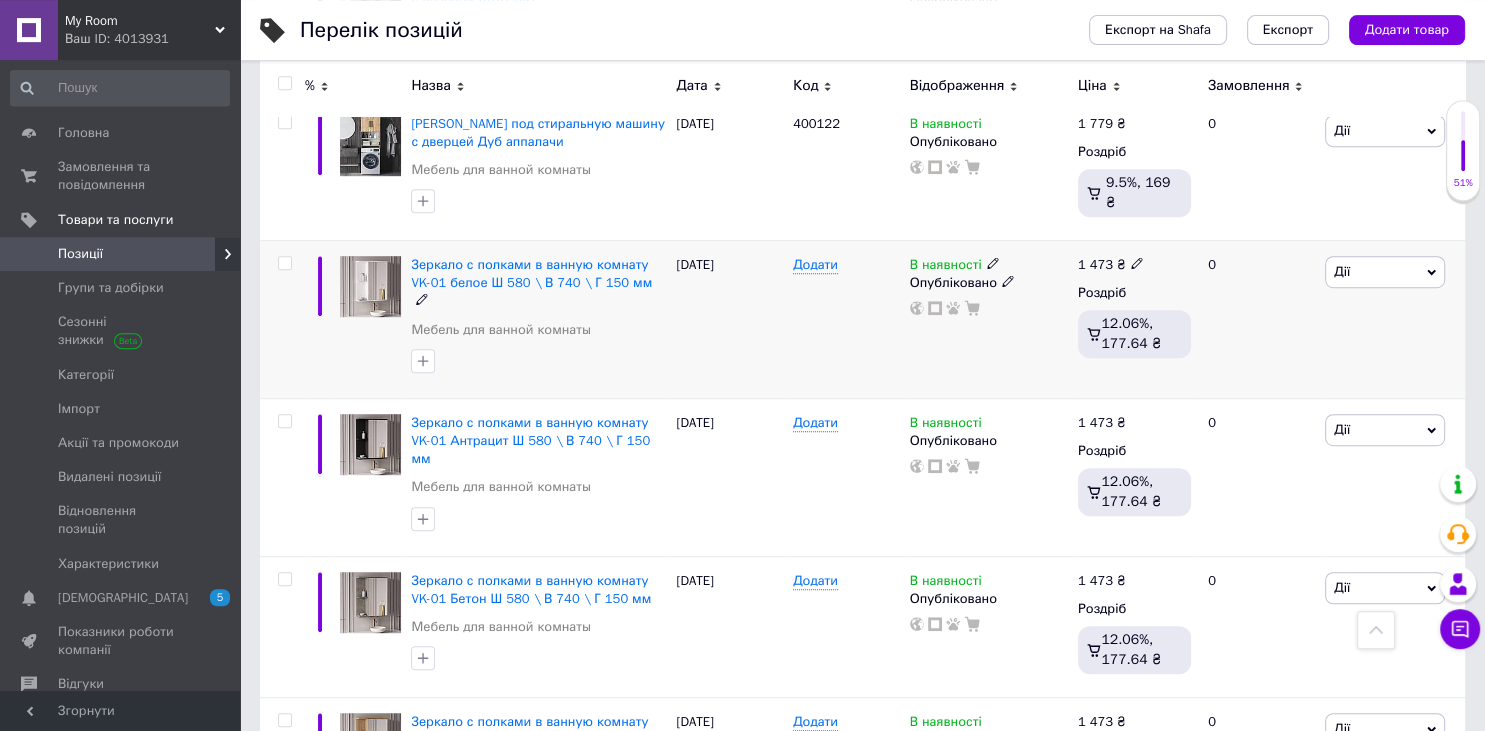 scroll, scrollTop: 1039, scrollLeft: 0, axis: vertical 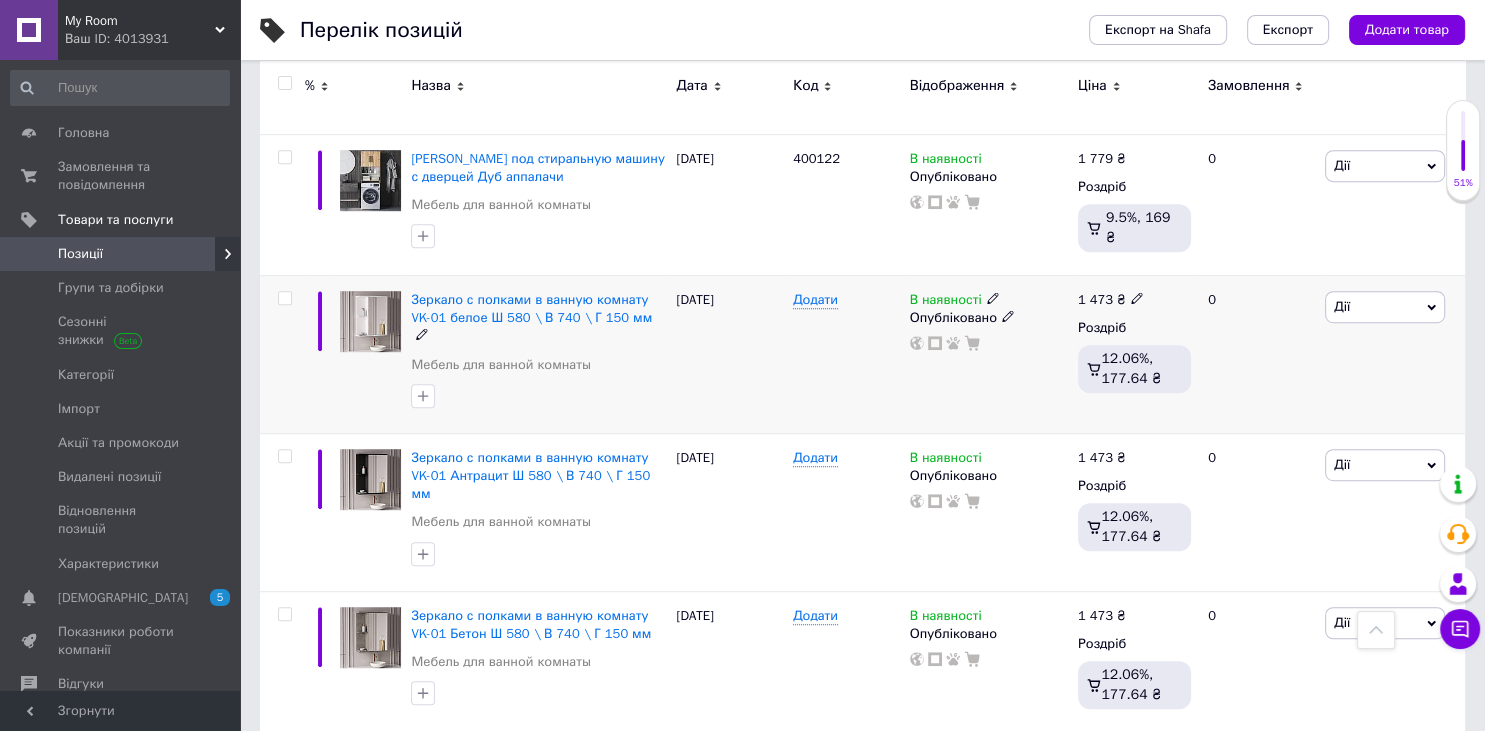 click 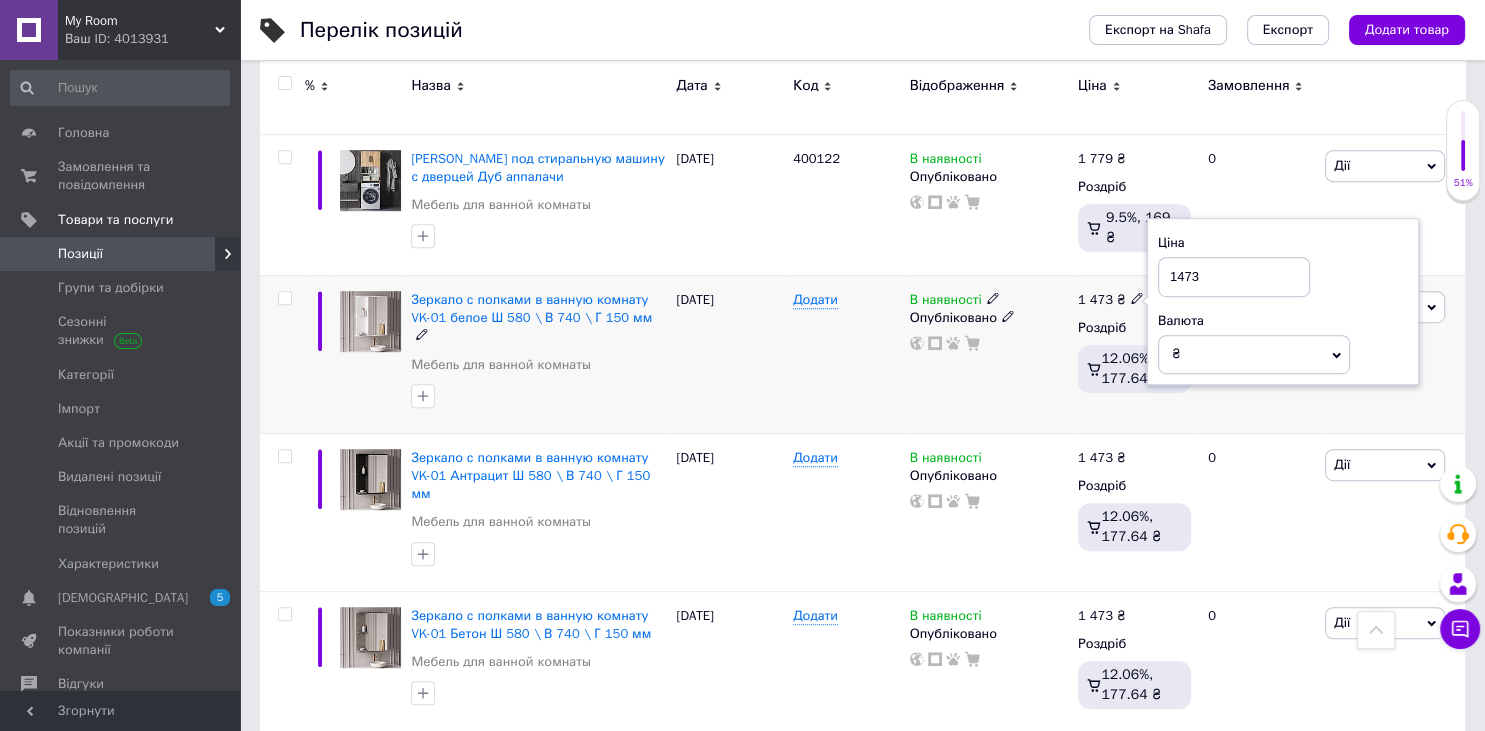 drag, startPoint x: 1200, startPoint y: 261, endPoint x: 1179, endPoint y: 265, distance: 21.377558 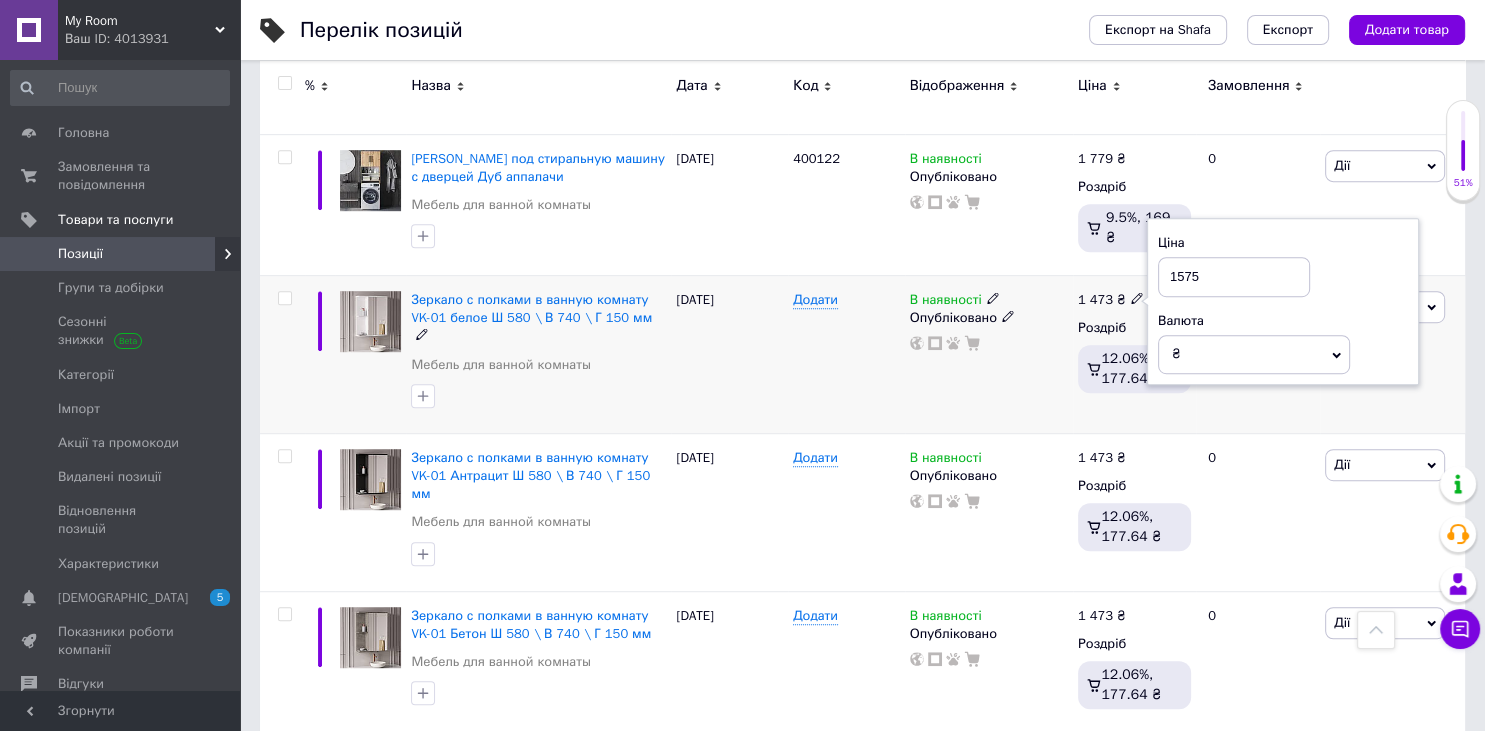 type on "1575" 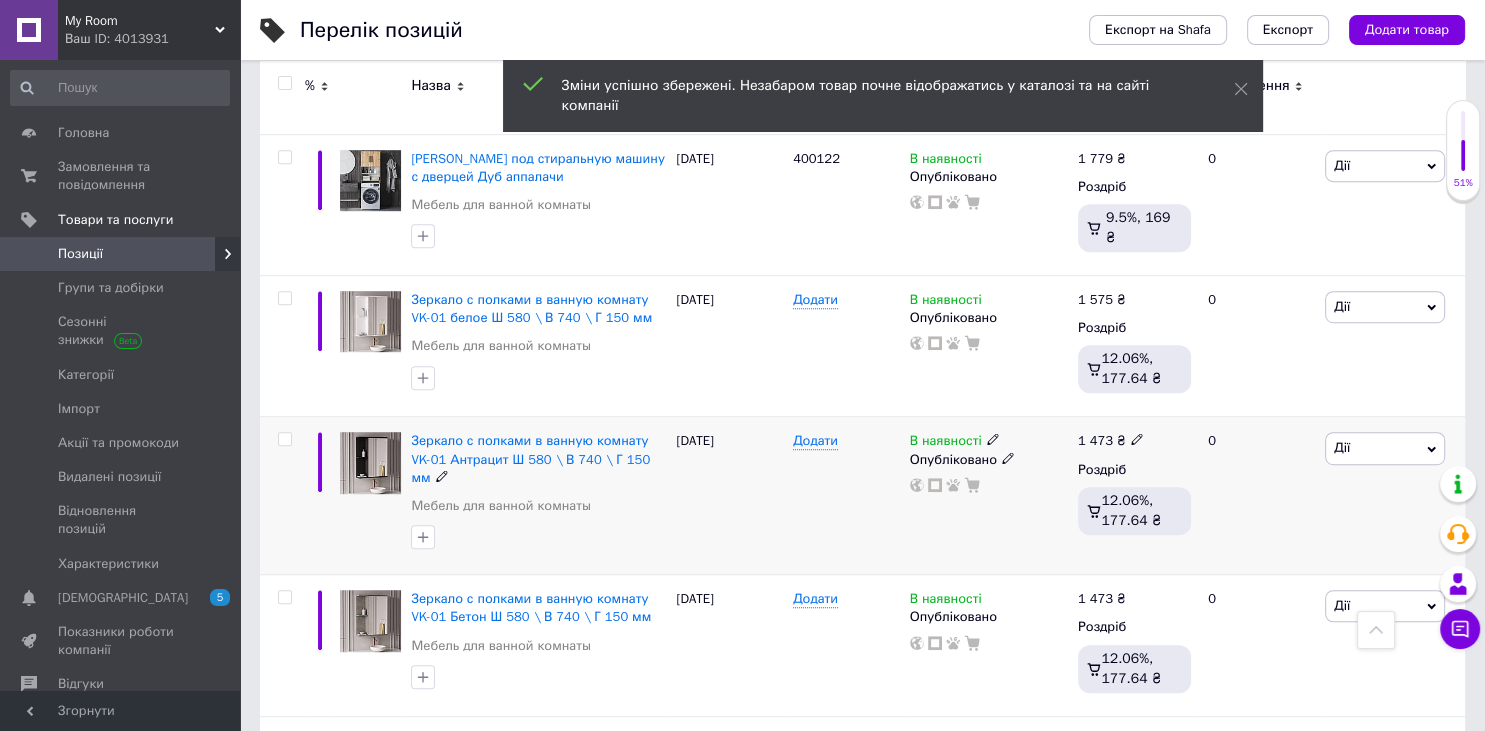 click 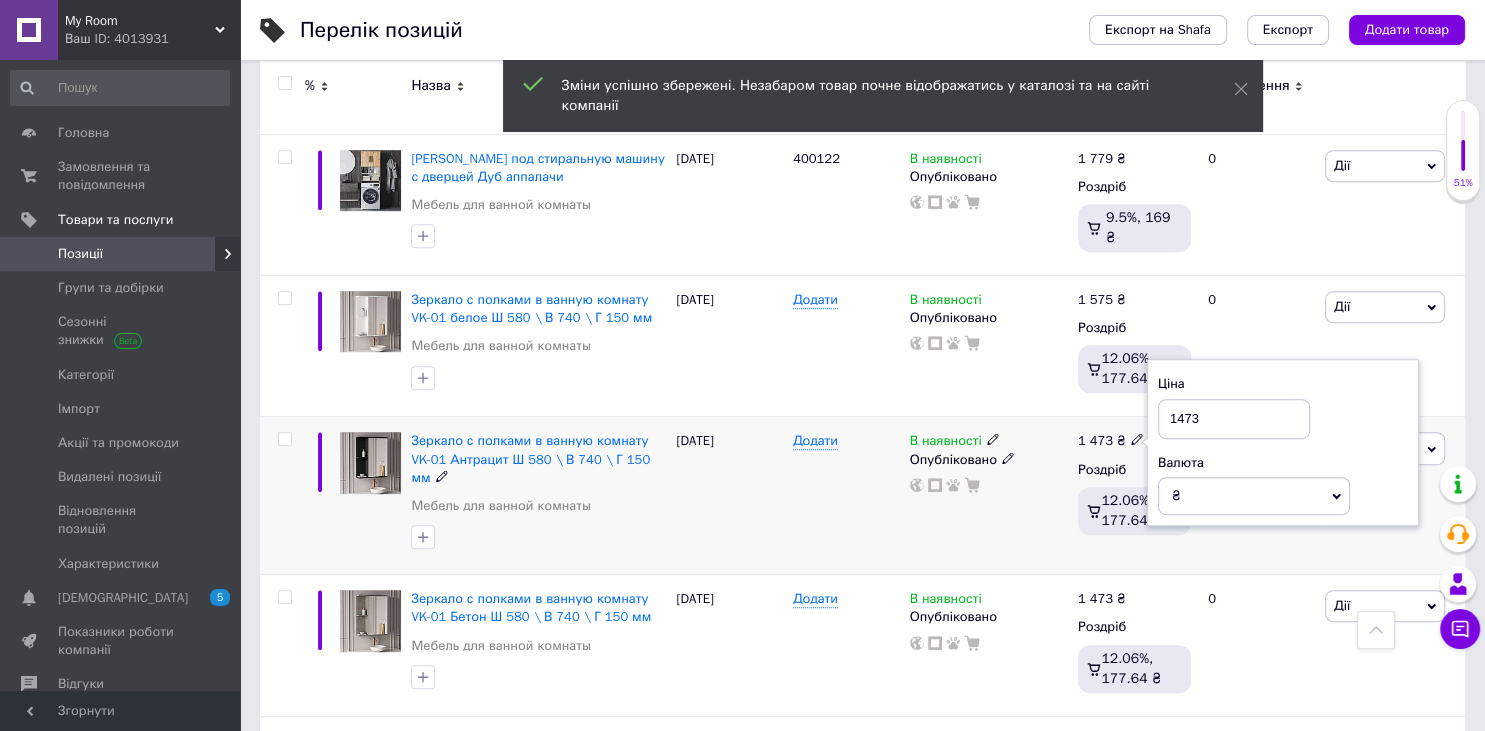 drag, startPoint x: 1201, startPoint y: 403, endPoint x: 1178, endPoint y: 408, distance: 23.537205 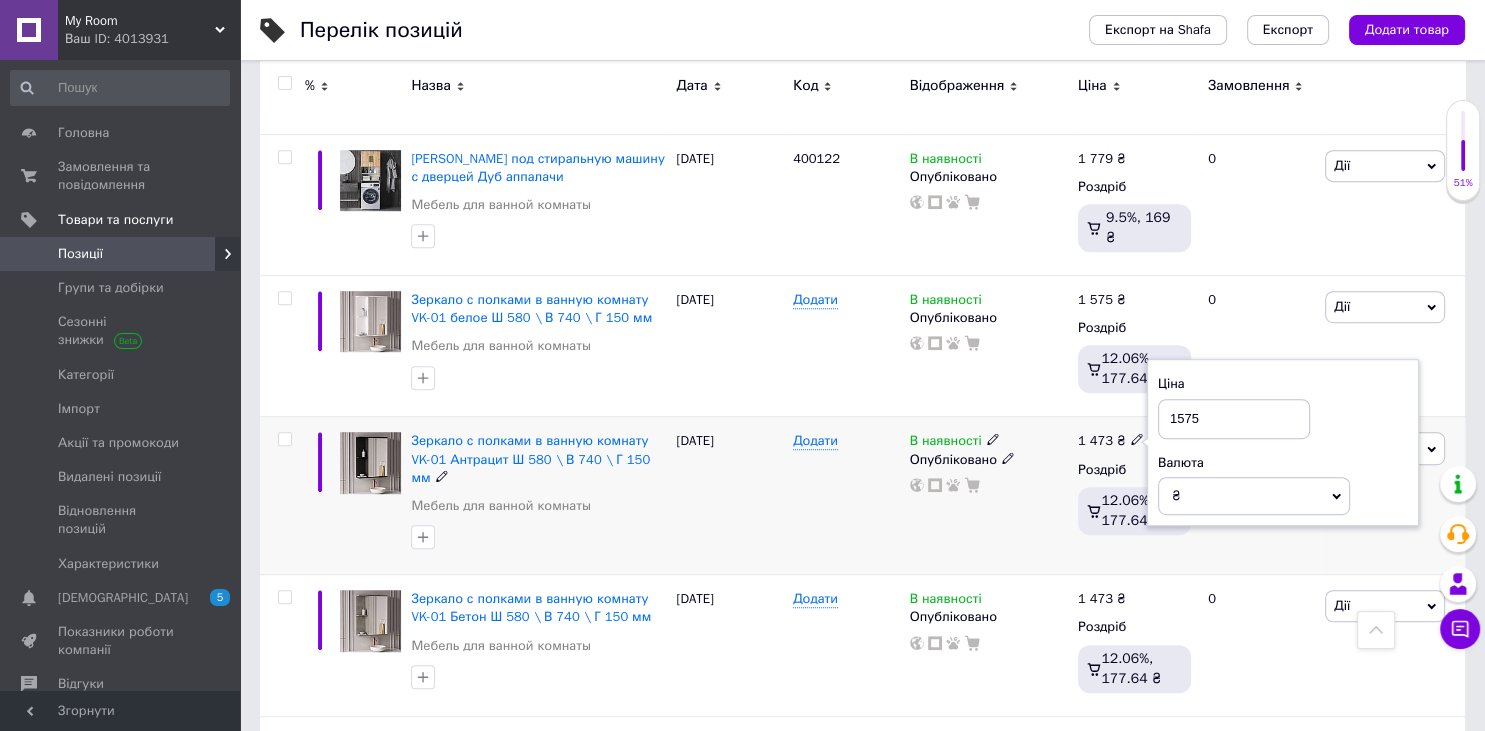 type on "1575" 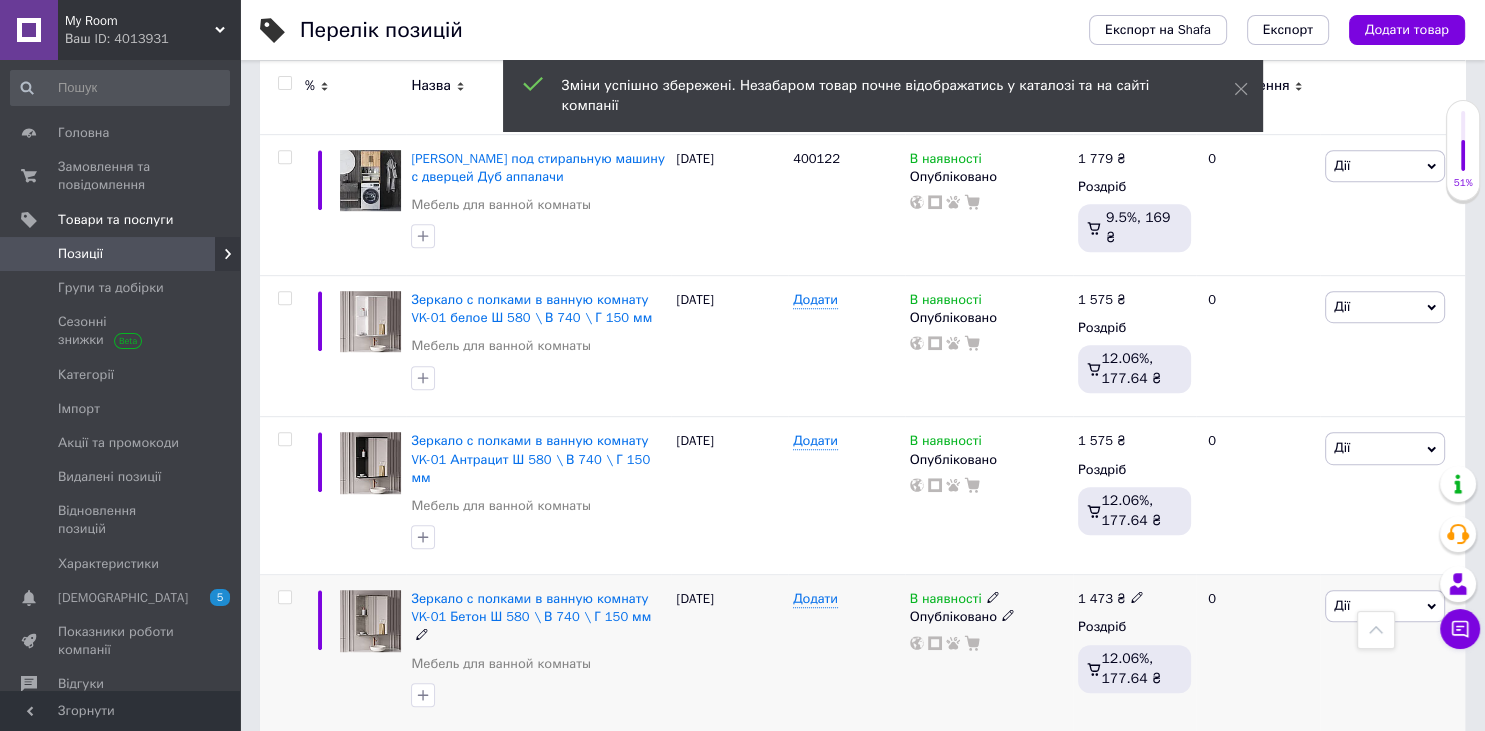 click 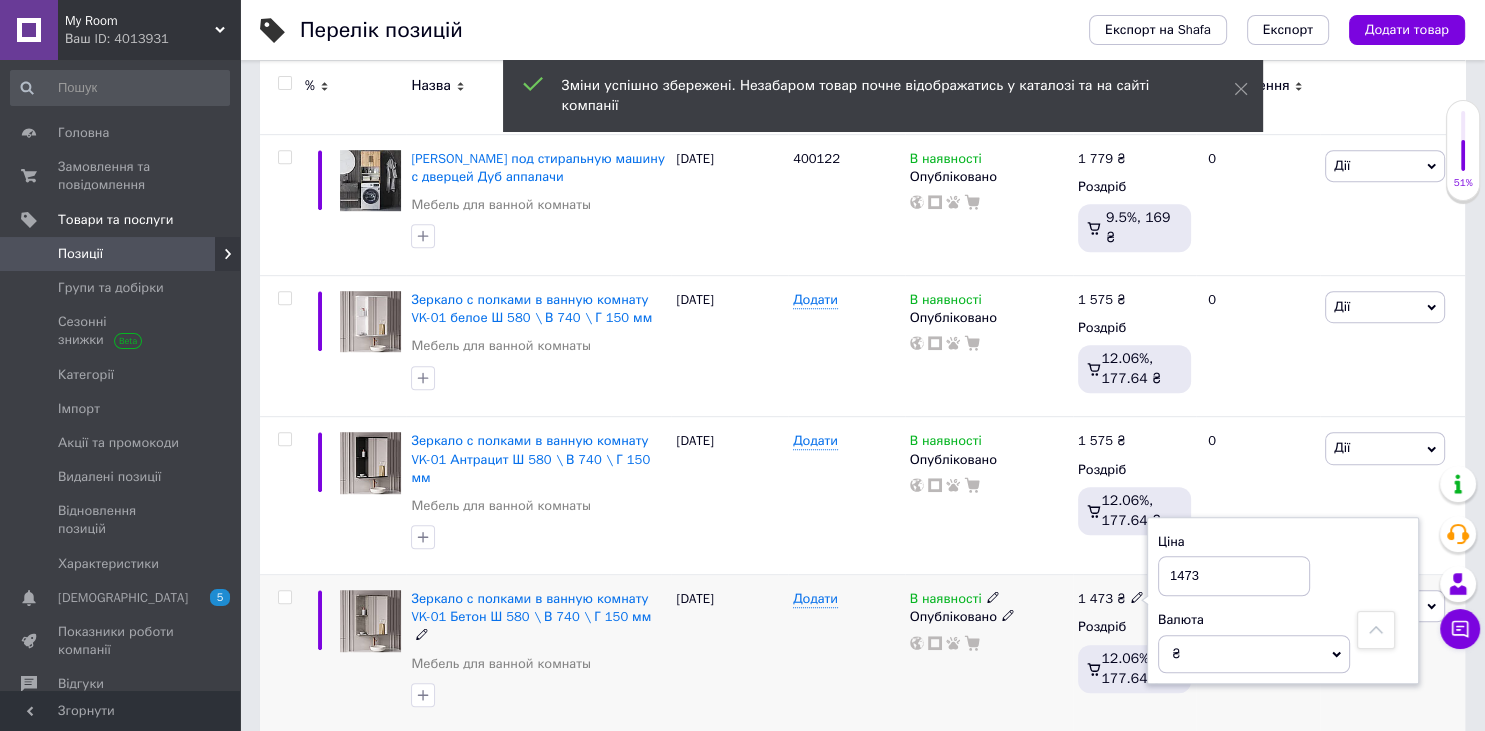 drag, startPoint x: 1193, startPoint y: 544, endPoint x: 1181, endPoint y: 546, distance: 12.165525 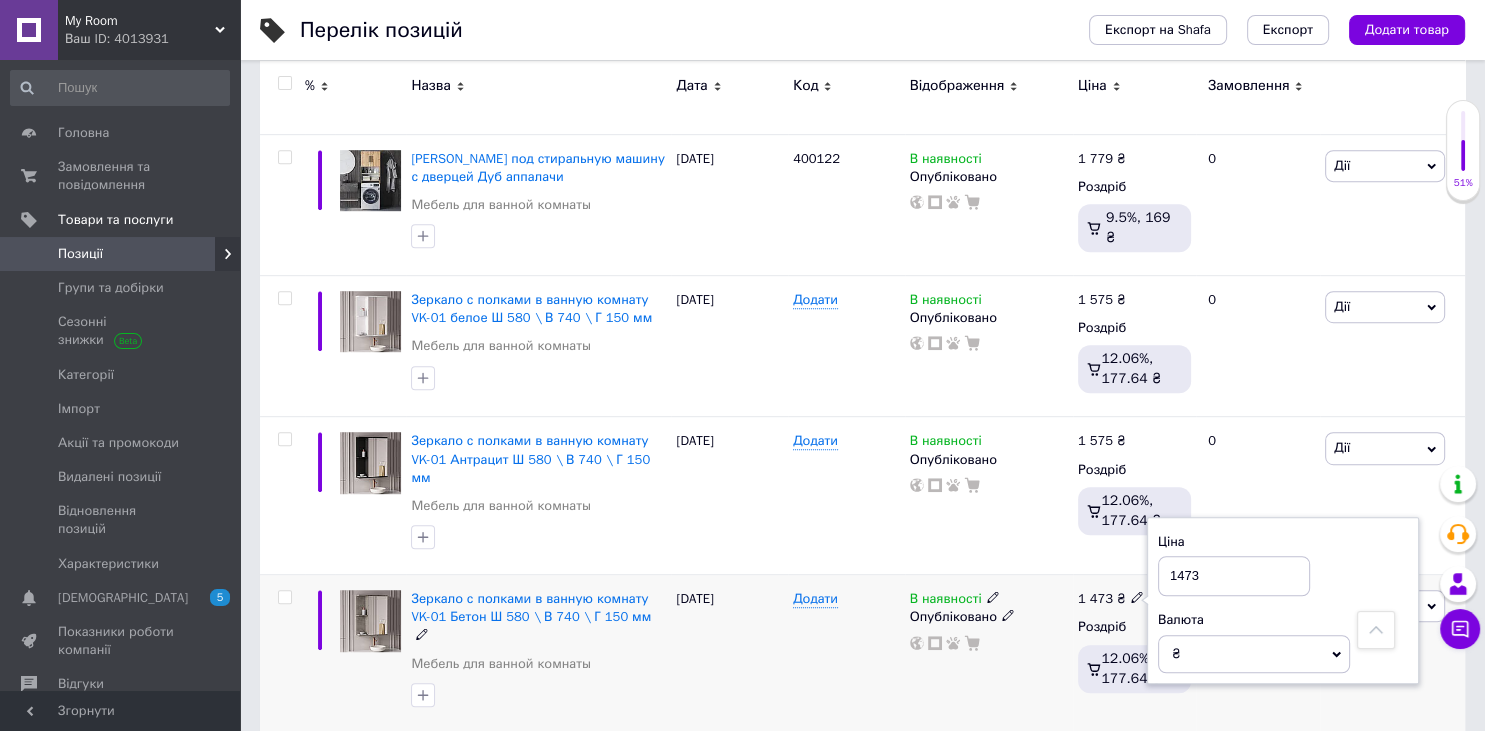 drag, startPoint x: 1203, startPoint y: 544, endPoint x: 1178, endPoint y: 546, distance: 25.079872 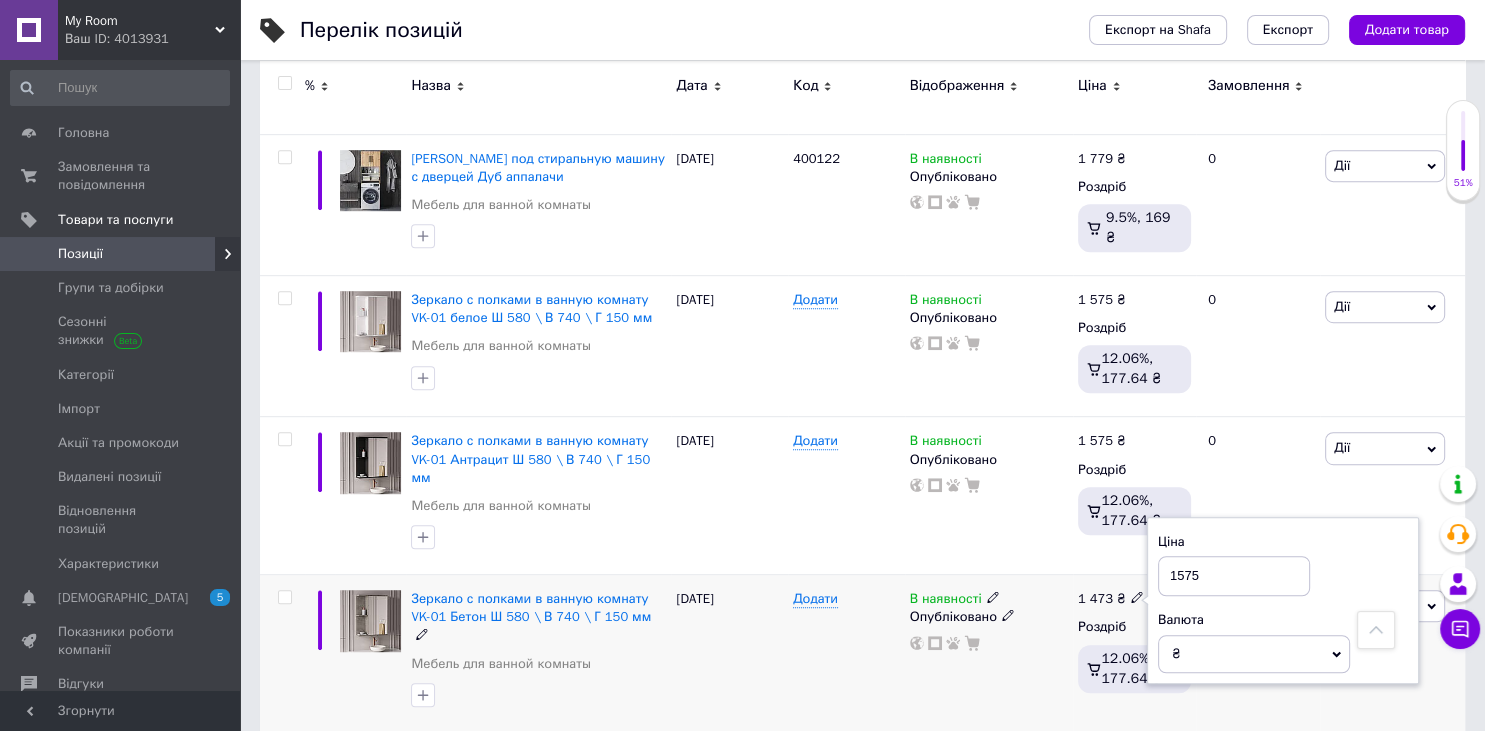 type on "1575" 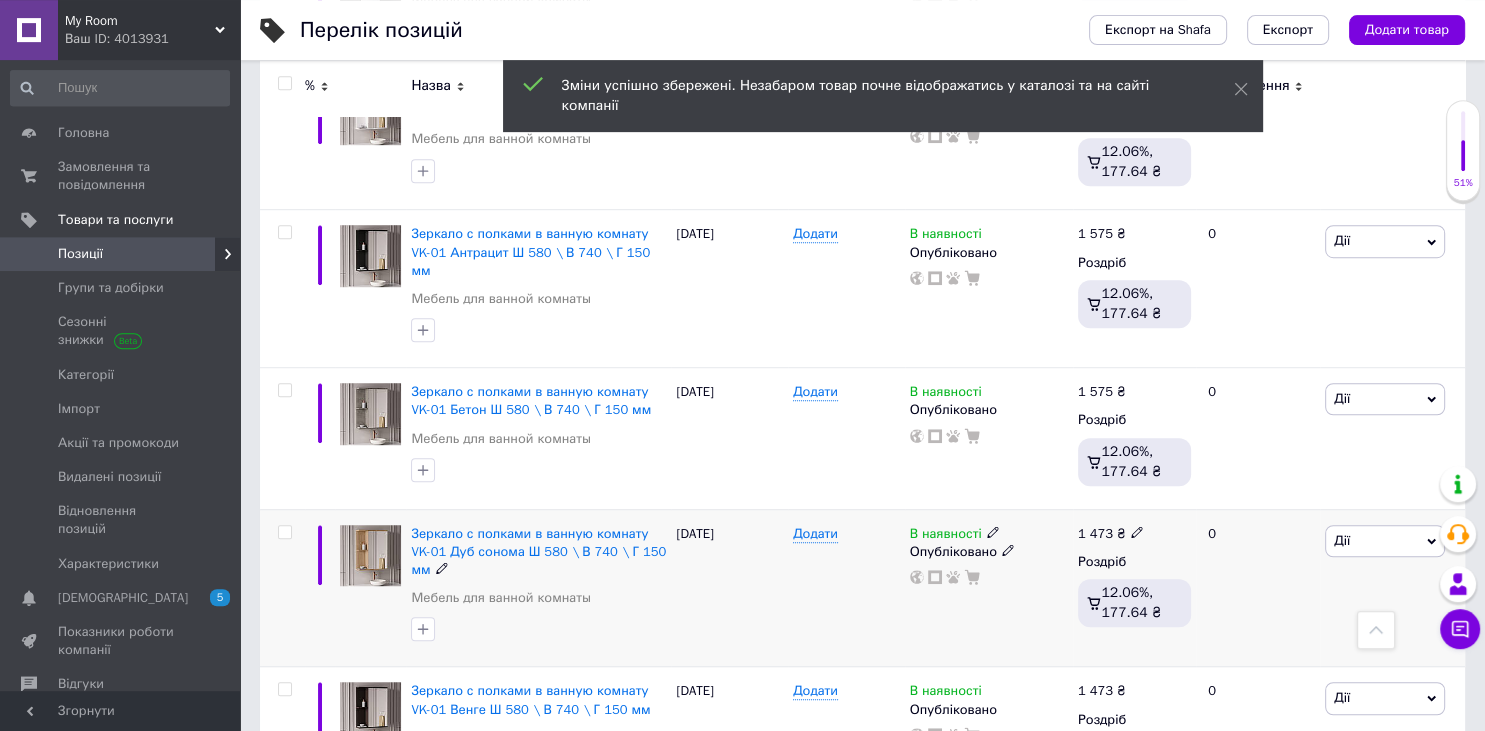 scroll, scrollTop: 1250, scrollLeft: 0, axis: vertical 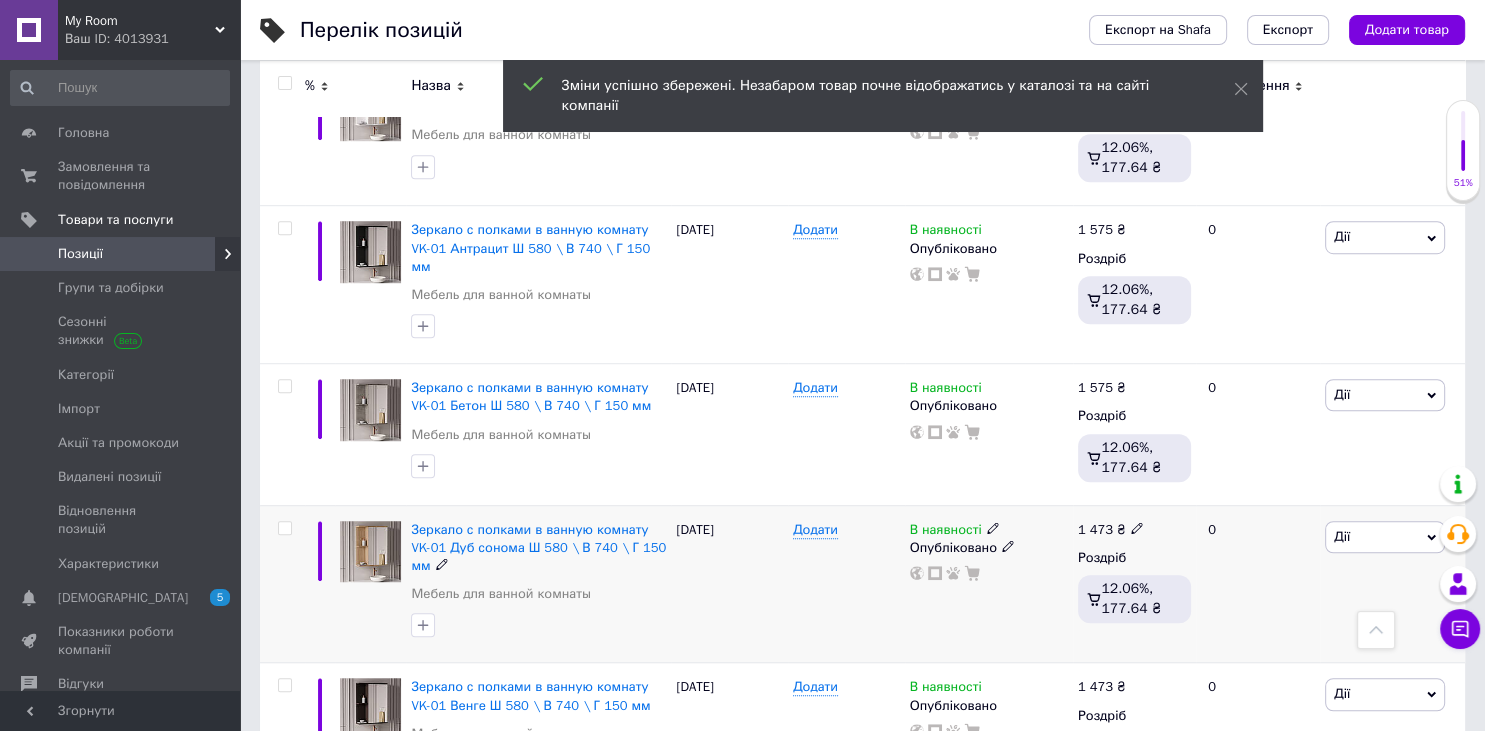 click 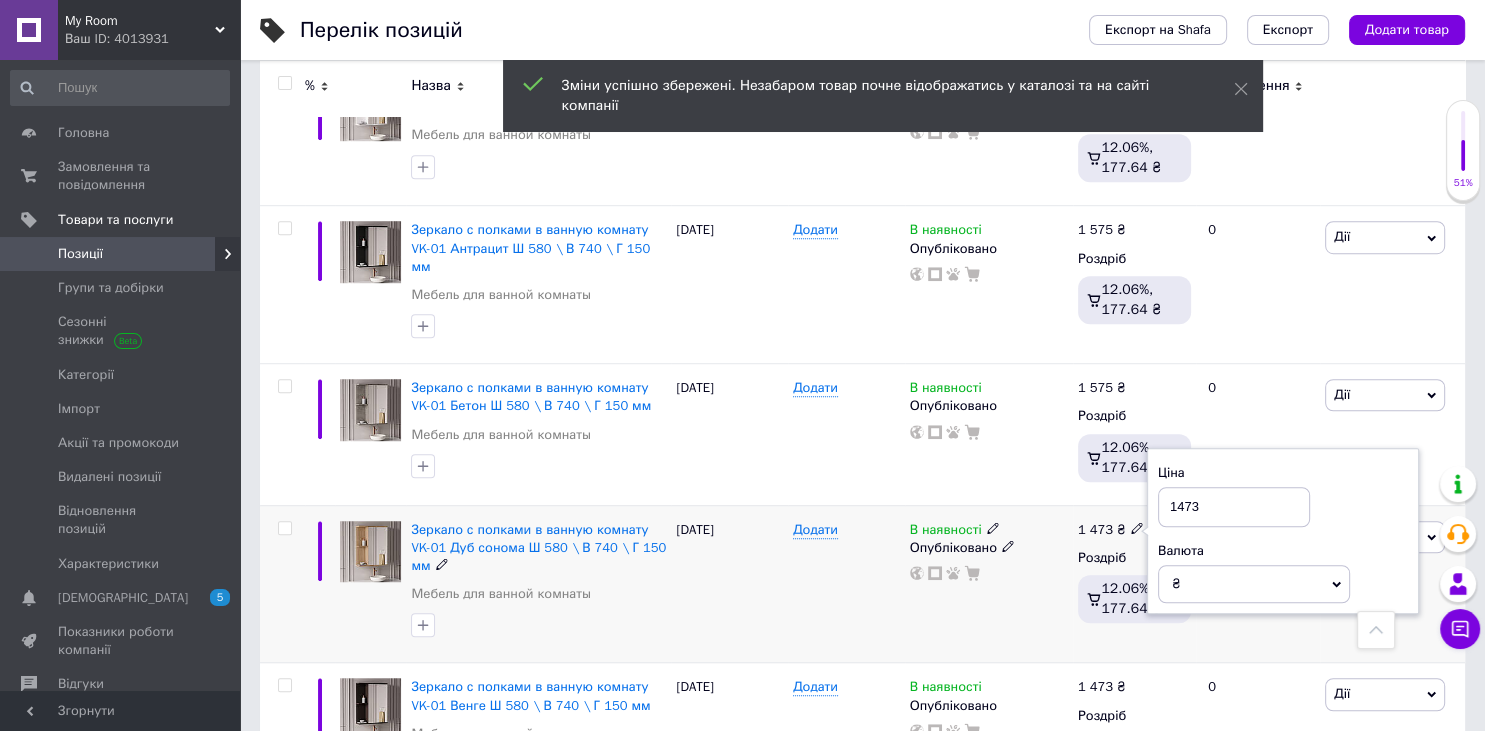 drag, startPoint x: 1202, startPoint y: 478, endPoint x: 1178, endPoint y: 482, distance: 24.33105 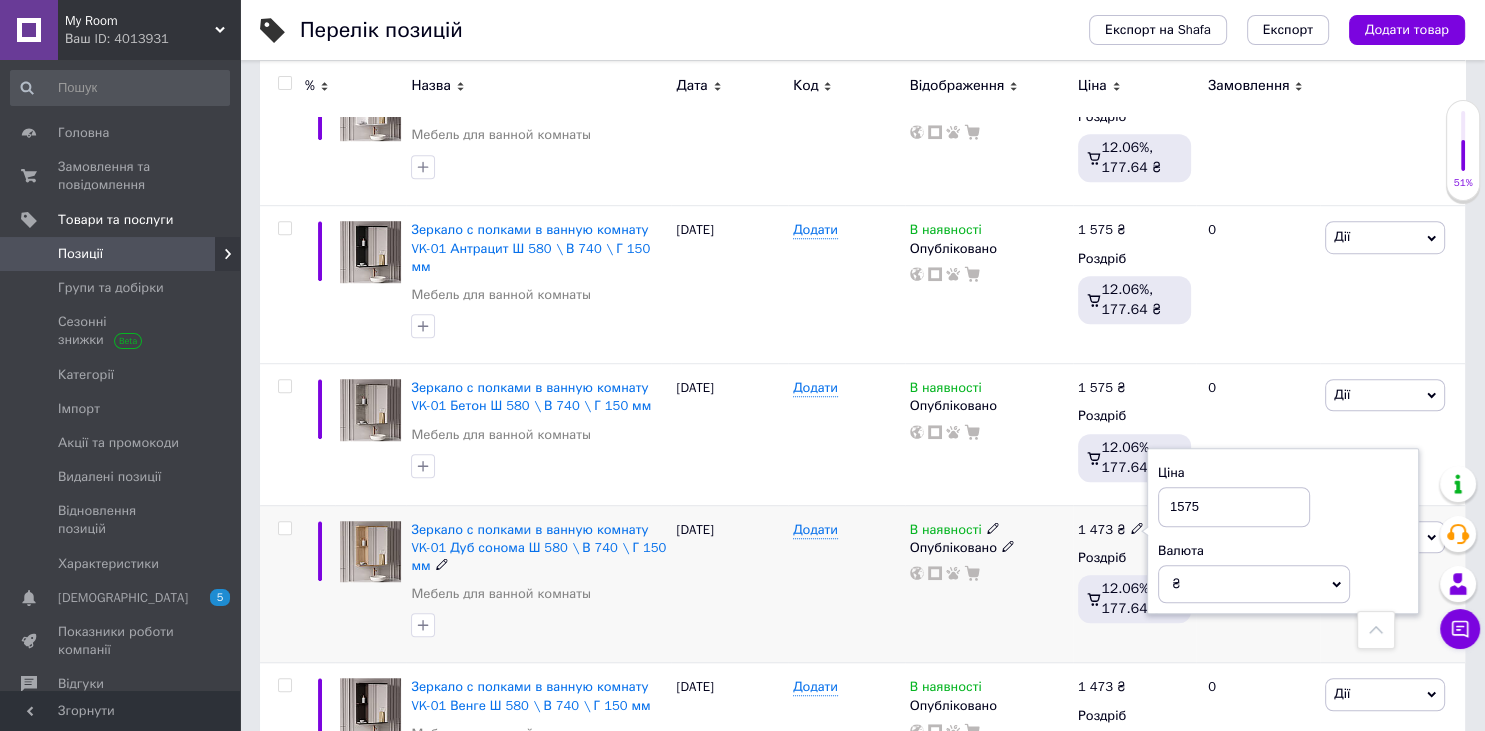 type on "1575" 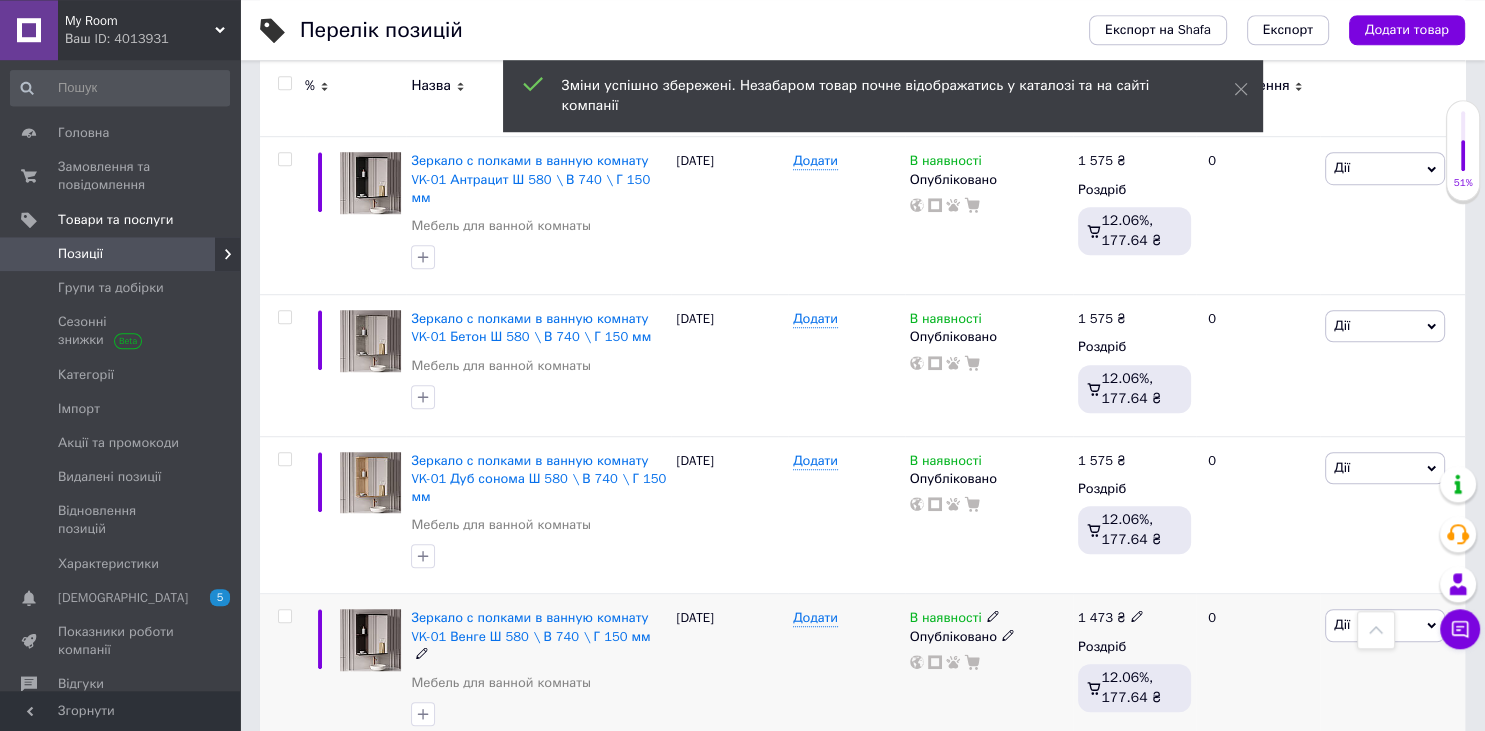 scroll, scrollTop: 1356, scrollLeft: 0, axis: vertical 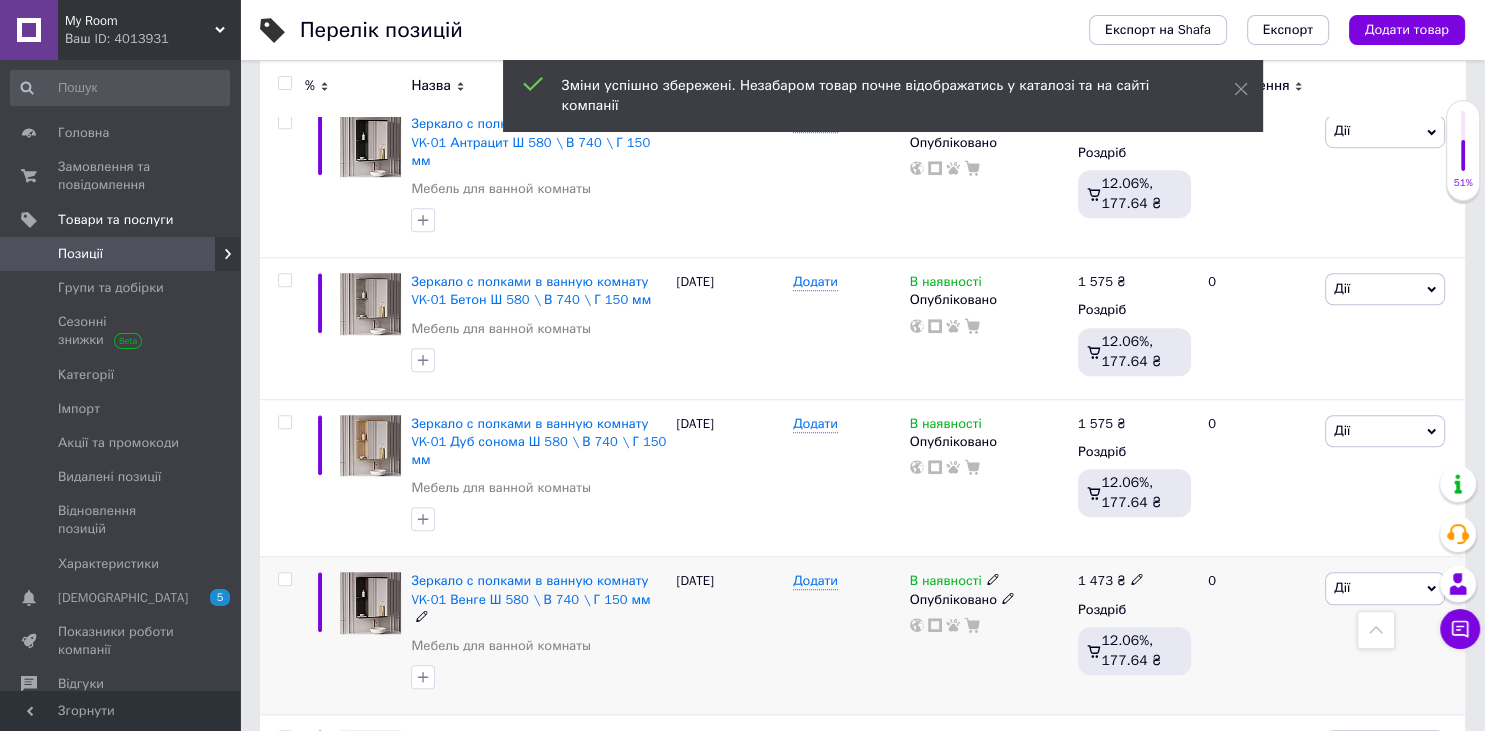 click 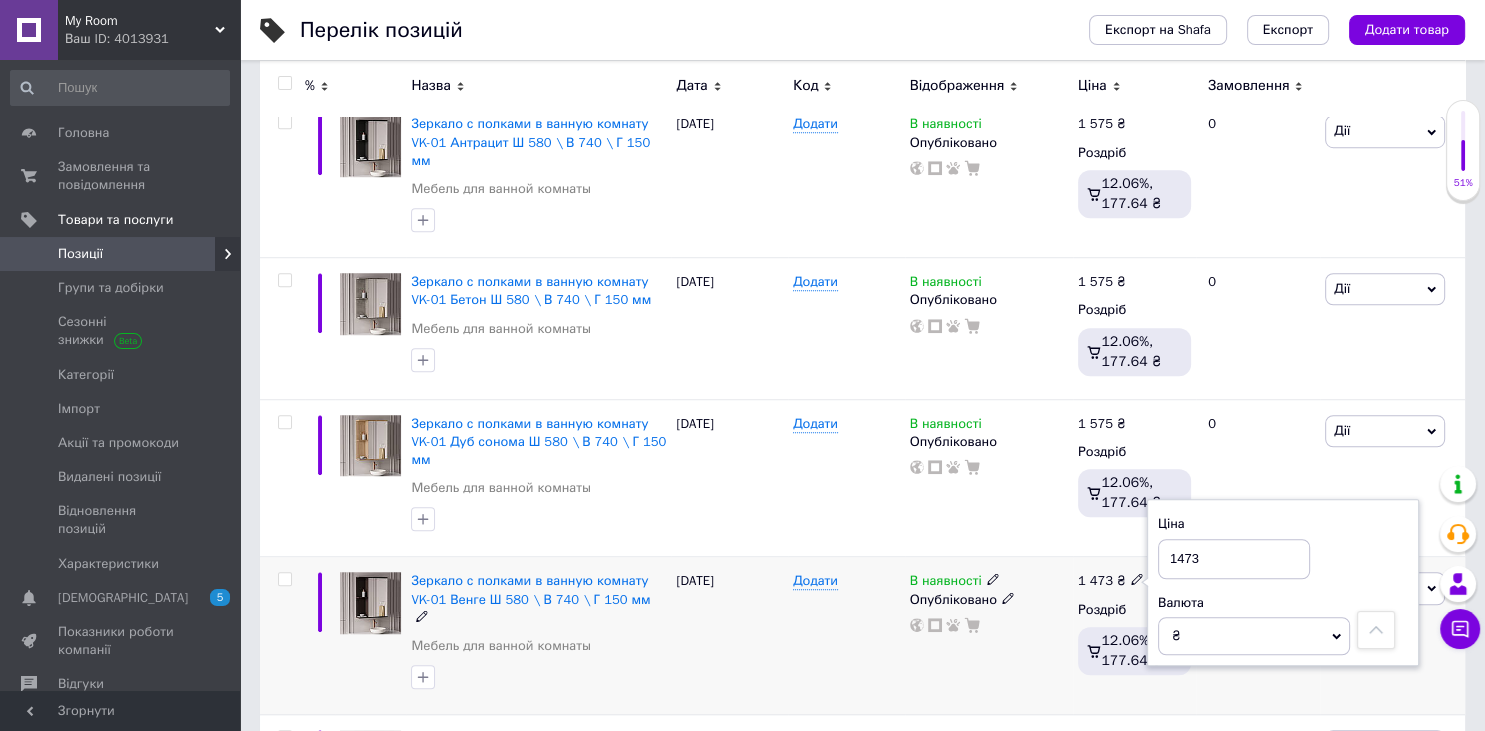 drag, startPoint x: 1198, startPoint y: 530, endPoint x: 1178, endPoint y: 530, distance: 20 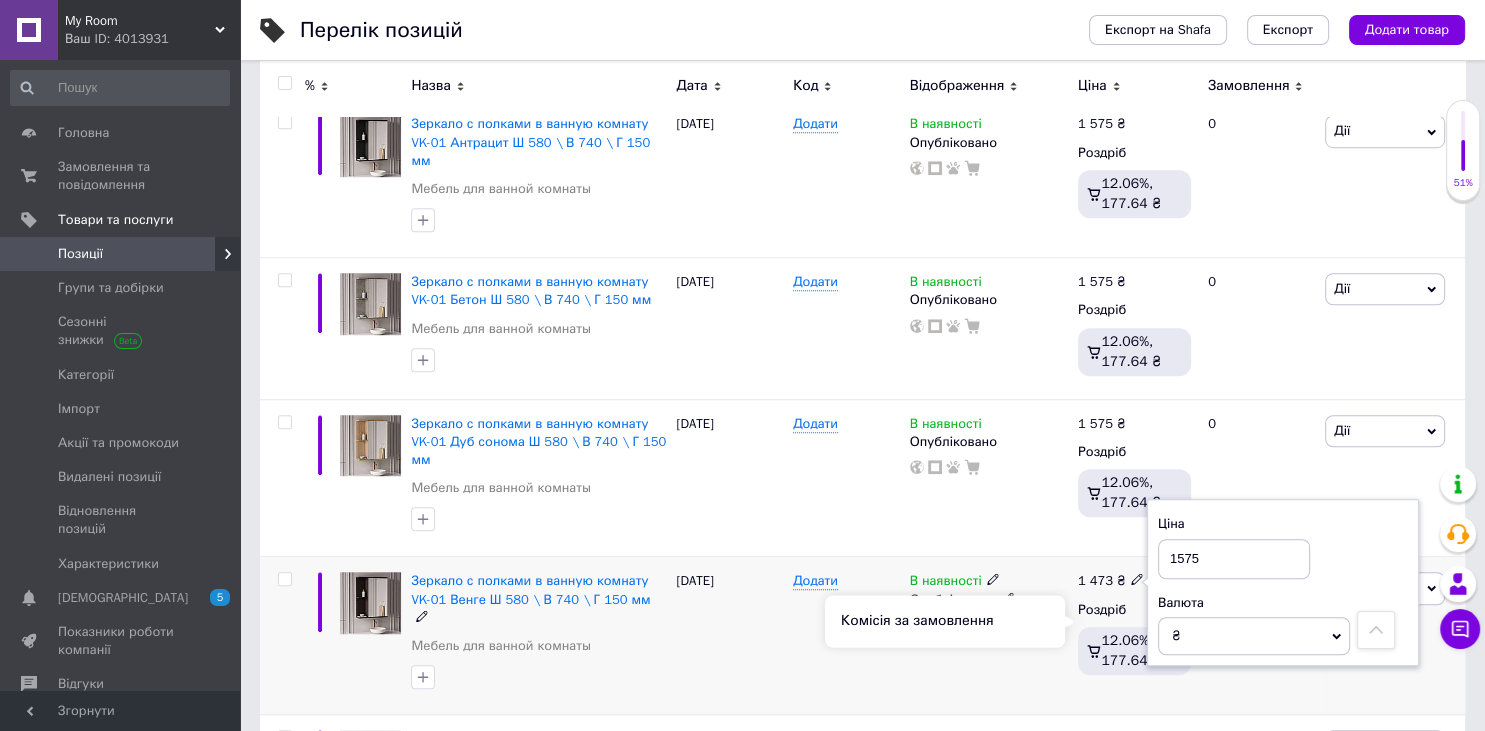 type on "1575" 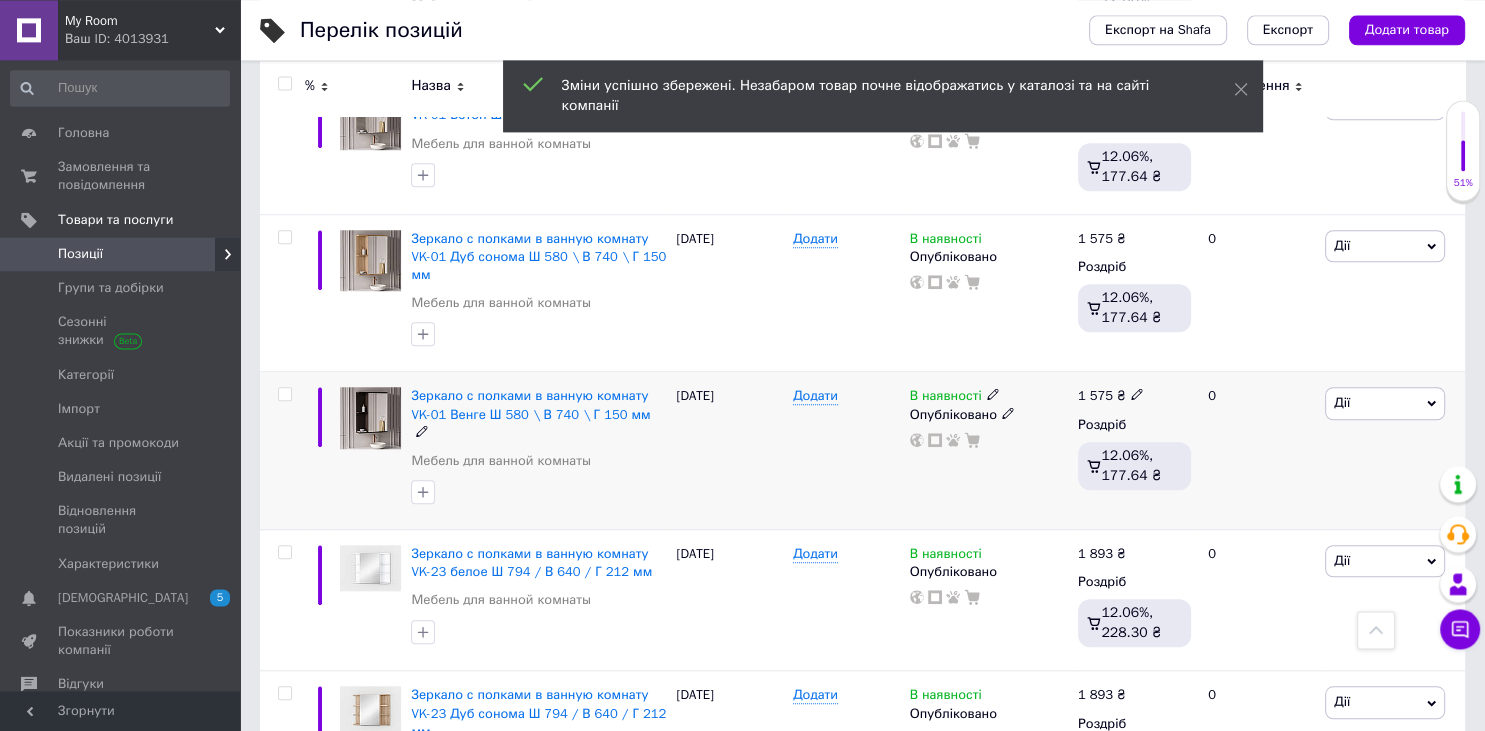 scroll, scrollTop: 1567, scrollLeft: 0, axis: vertical 